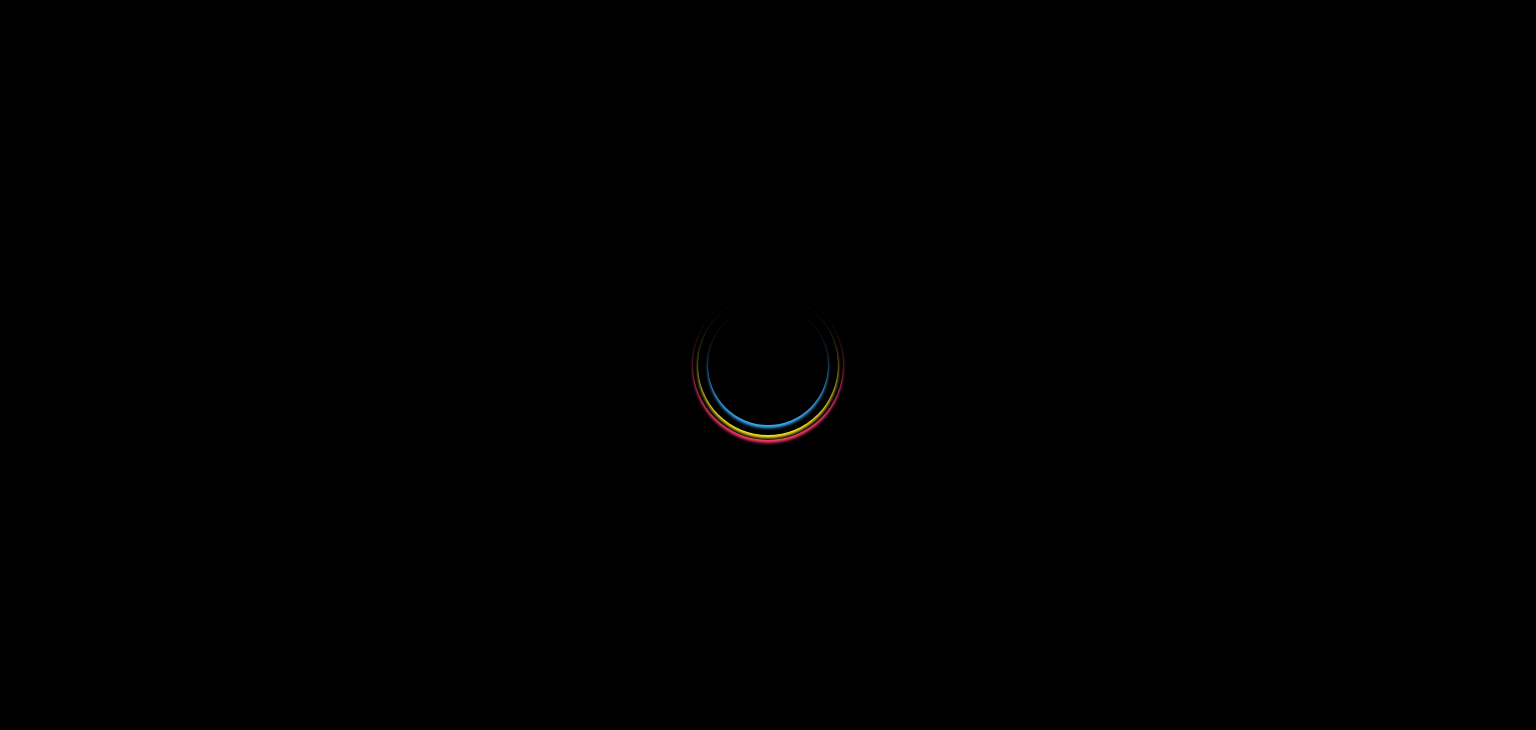 scroll, scrollTop: 0, scrollLeft: 0, axis: both 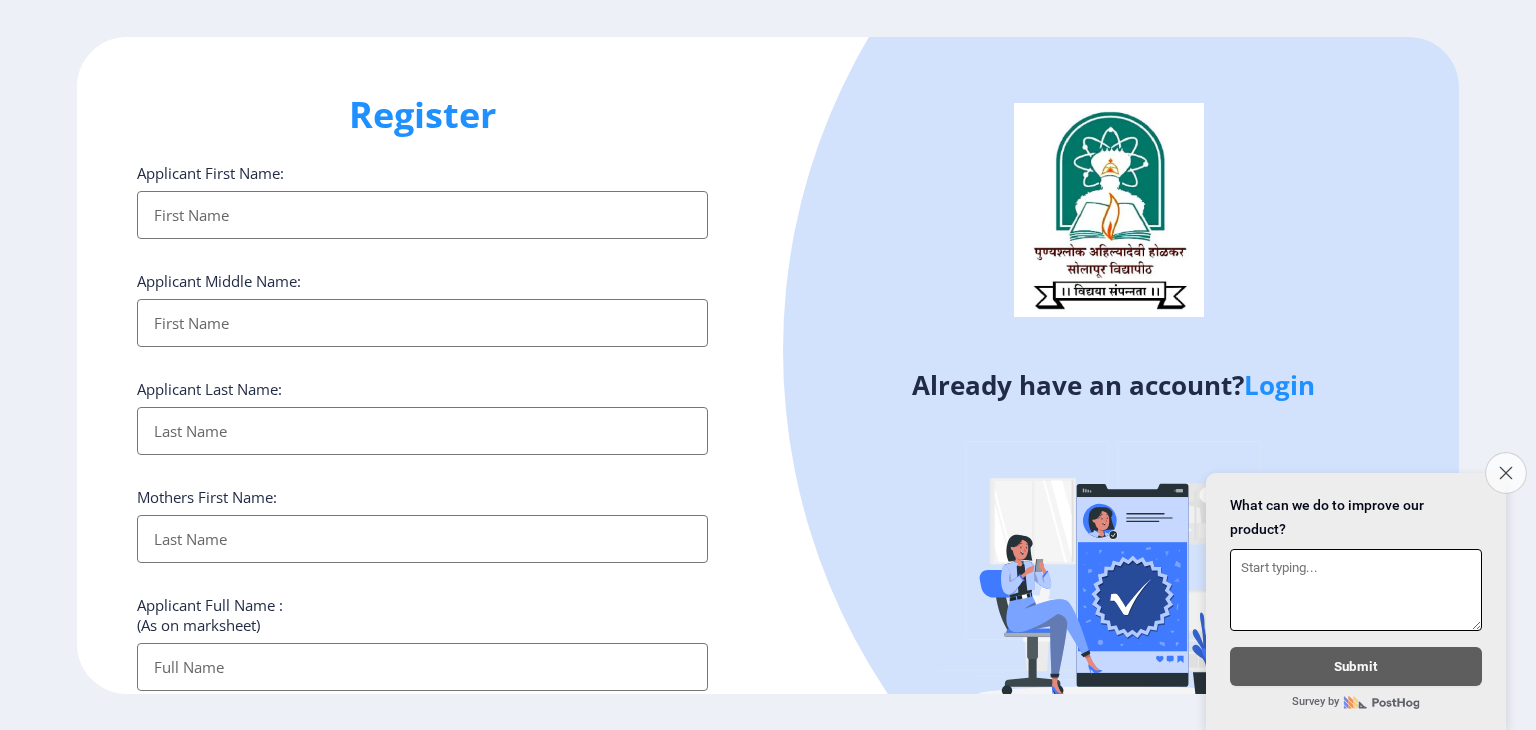 click 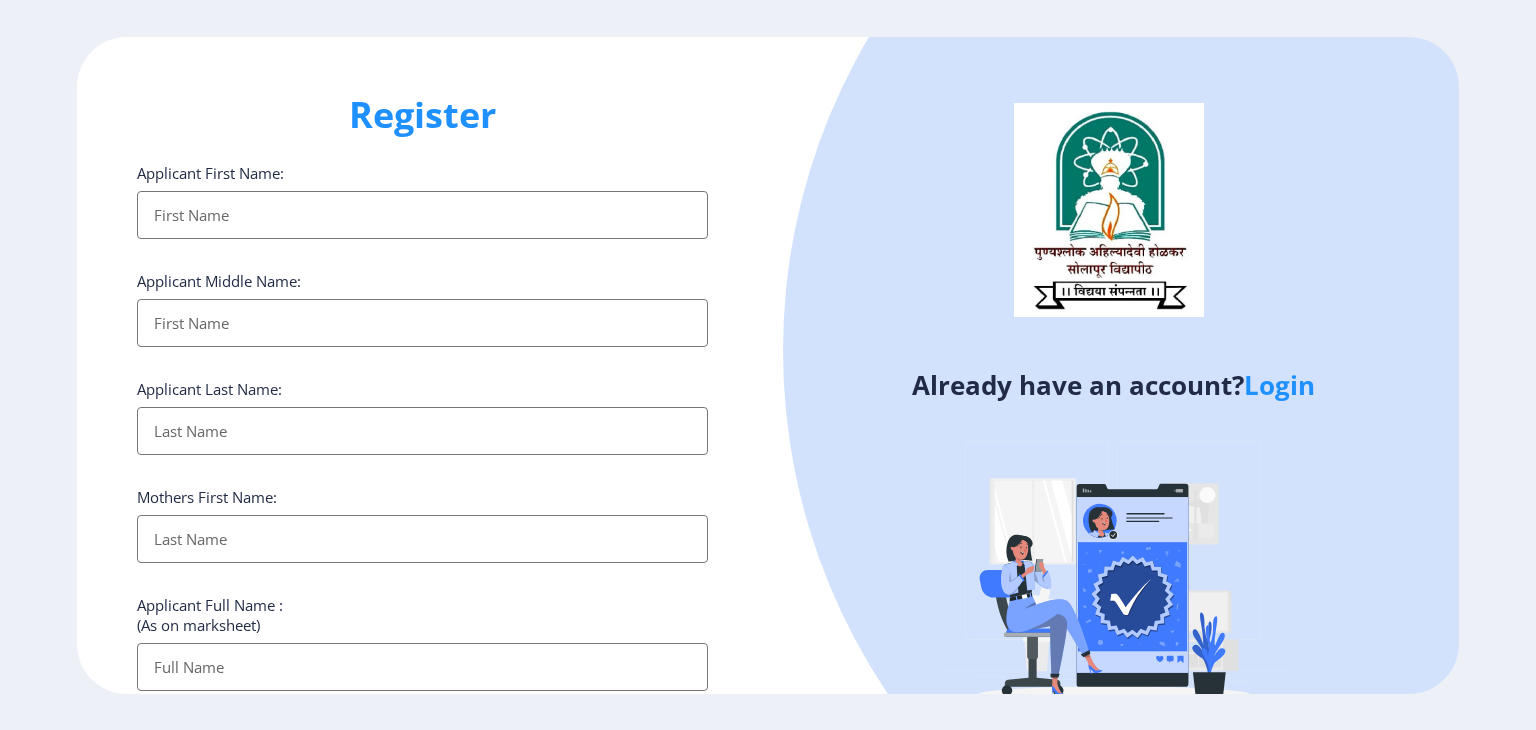 click on "Applicant First Name:" at bounding box center [422, 215] 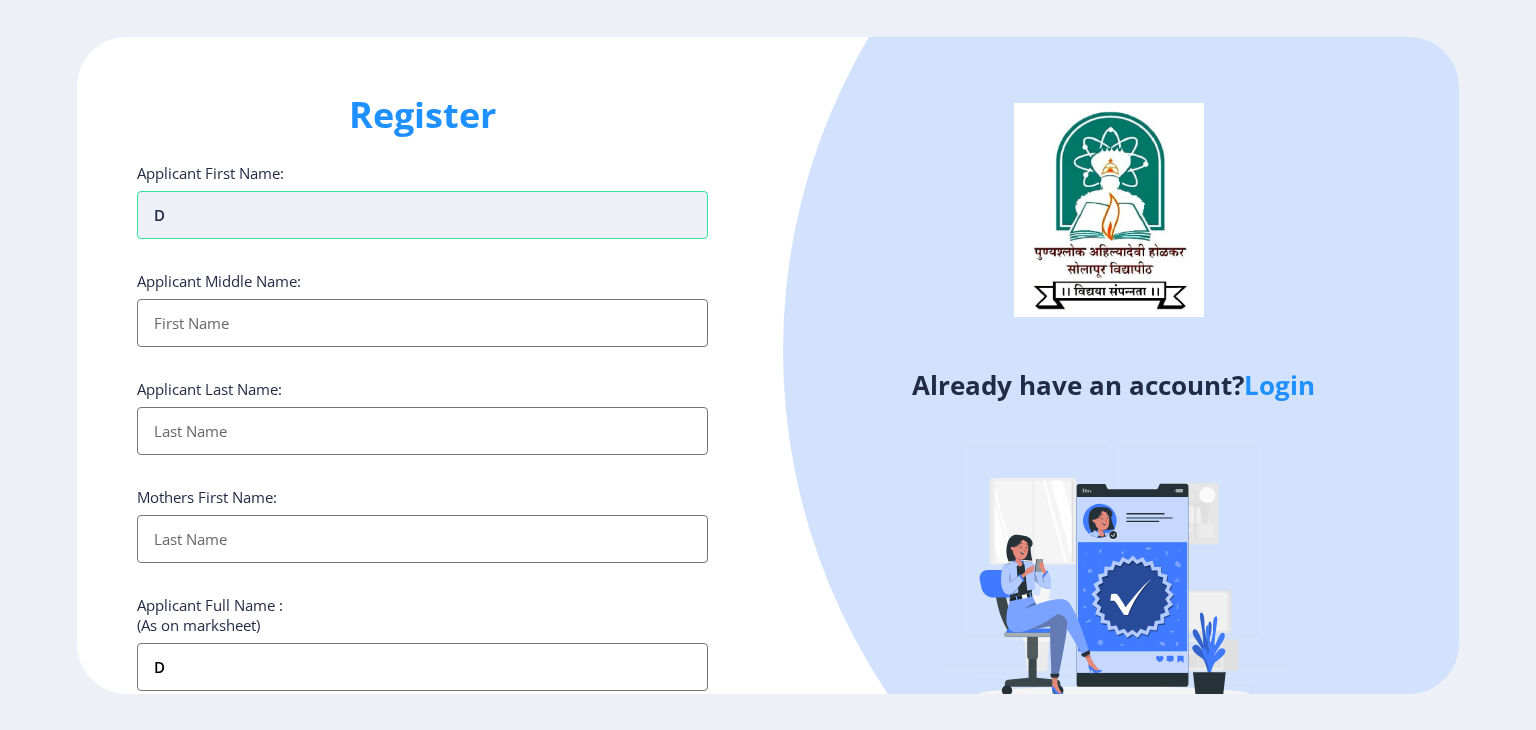 type on "Da" 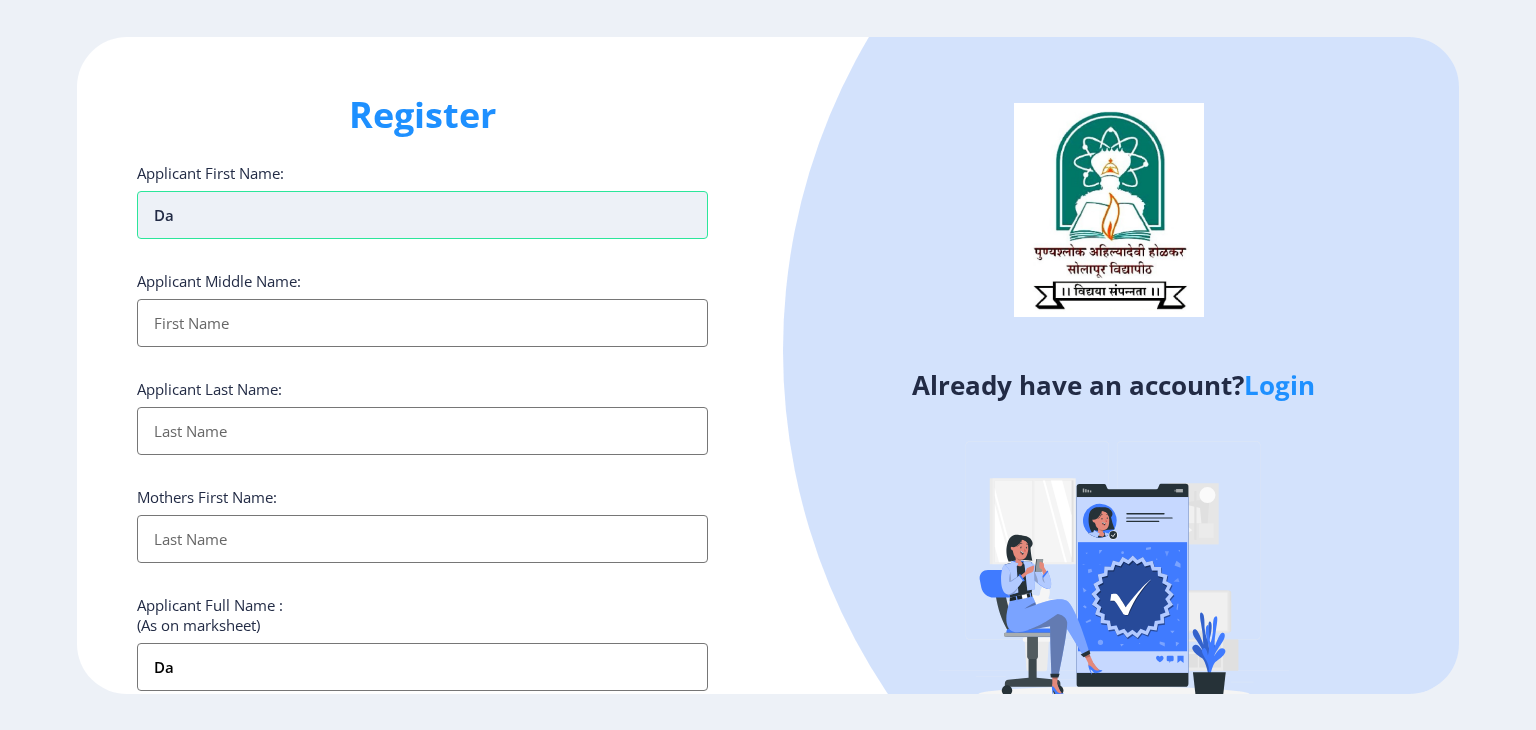 type on "Dat" 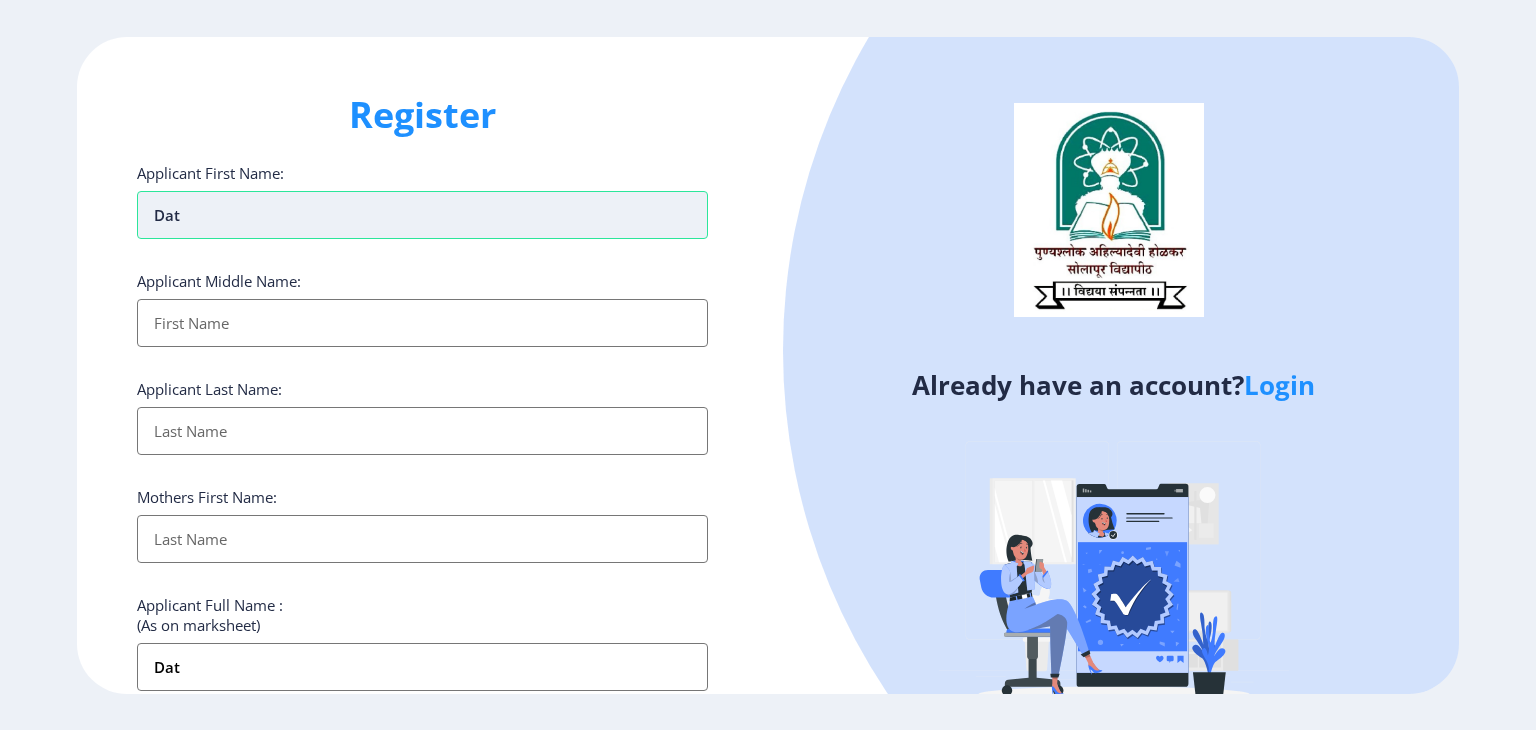 type on "Datt" 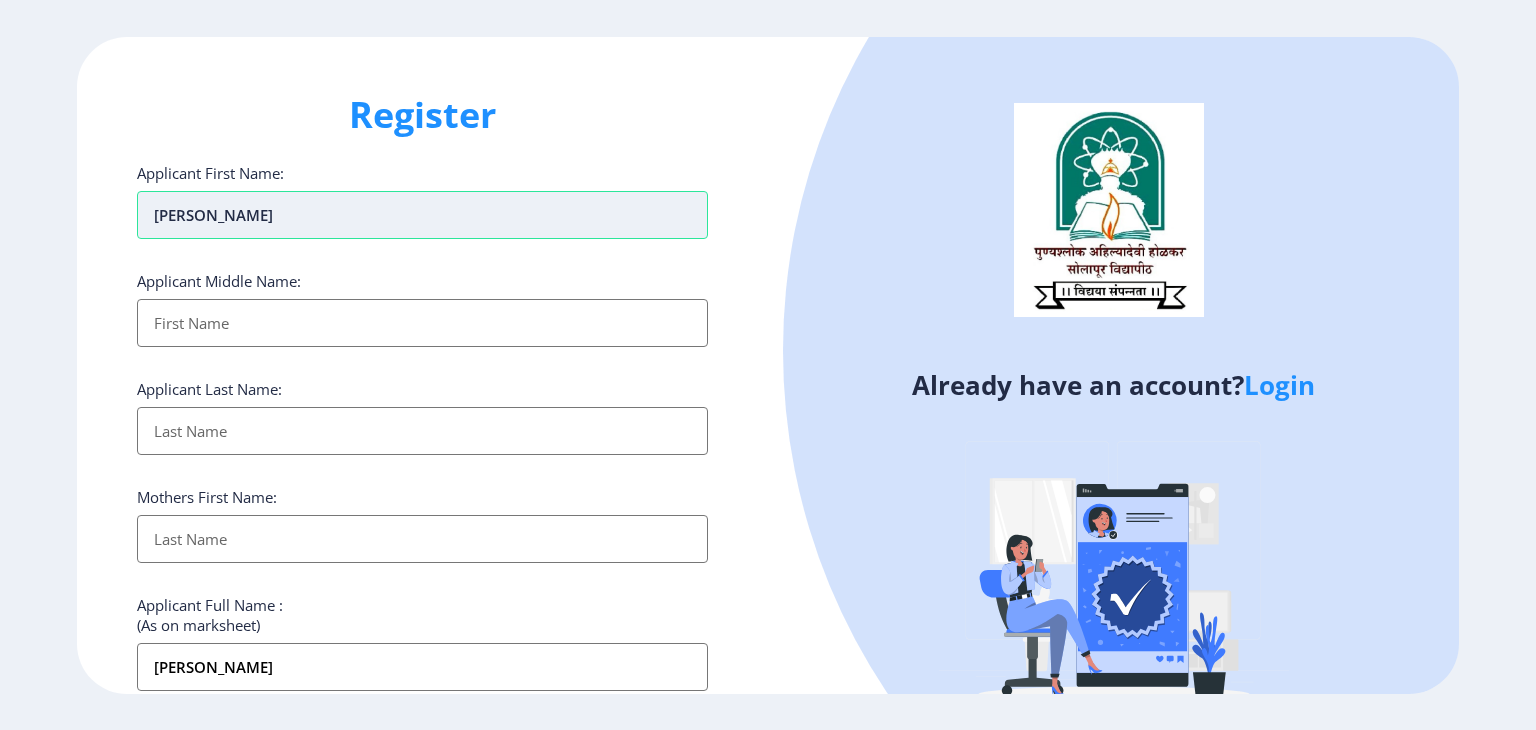 type on "Datta" 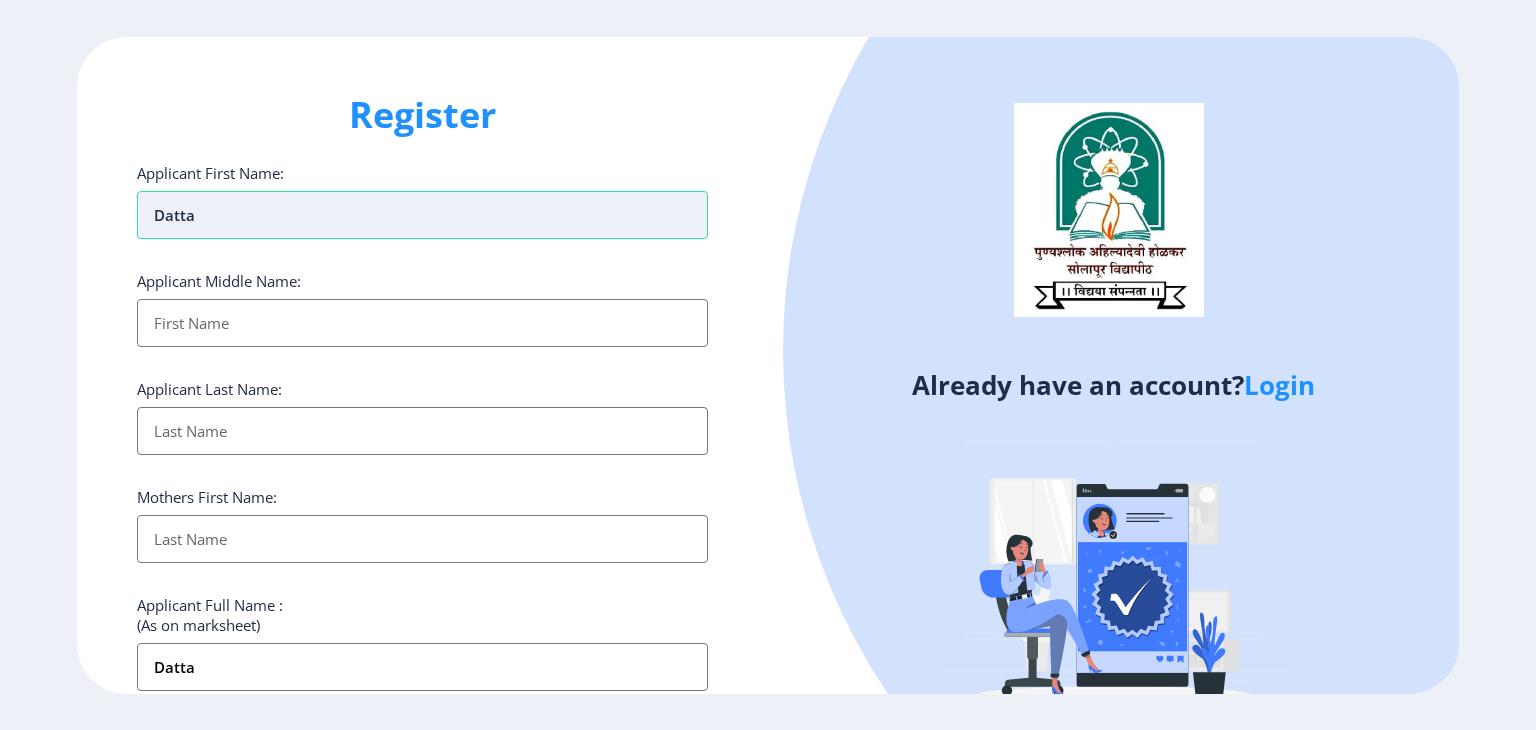 type on "Dattat" 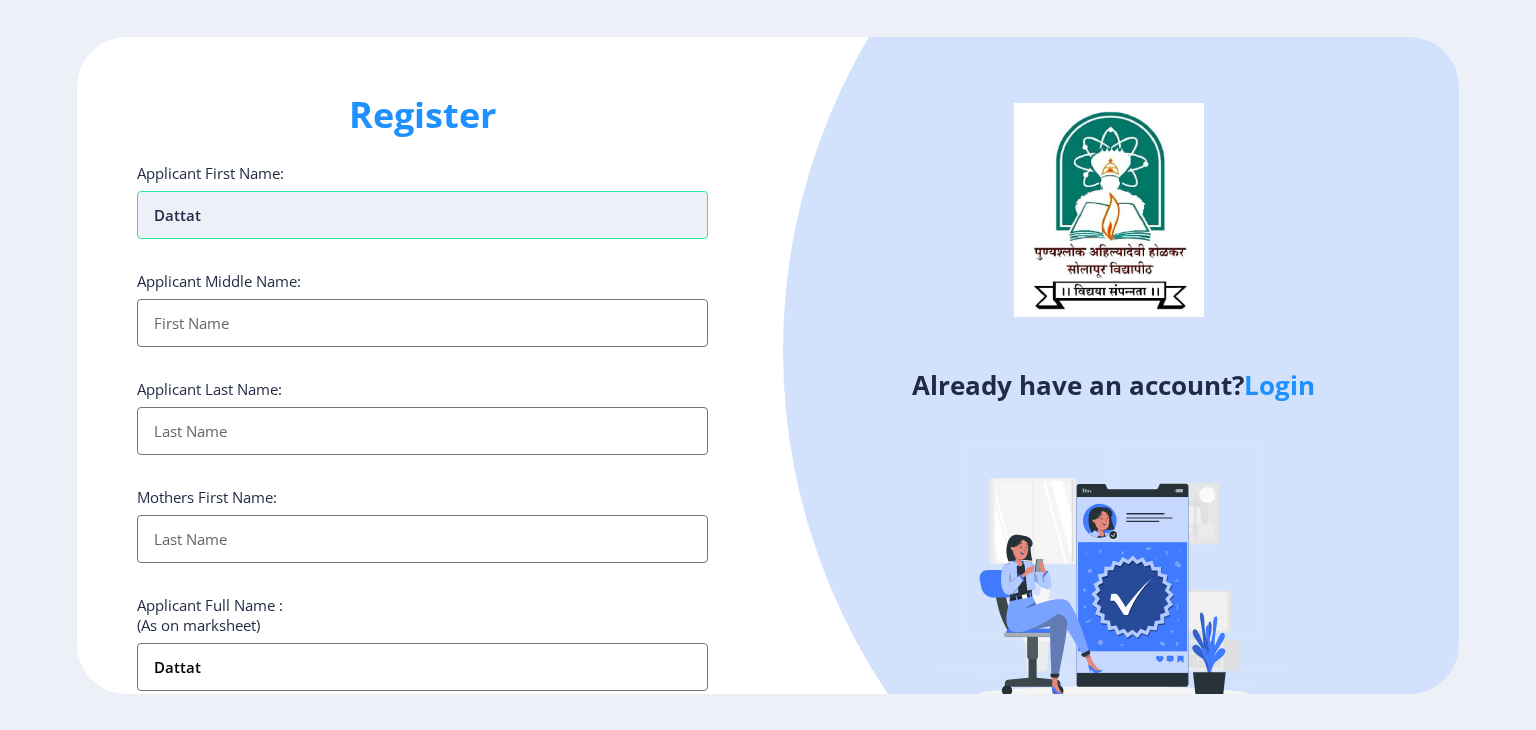type on "Dattatr" 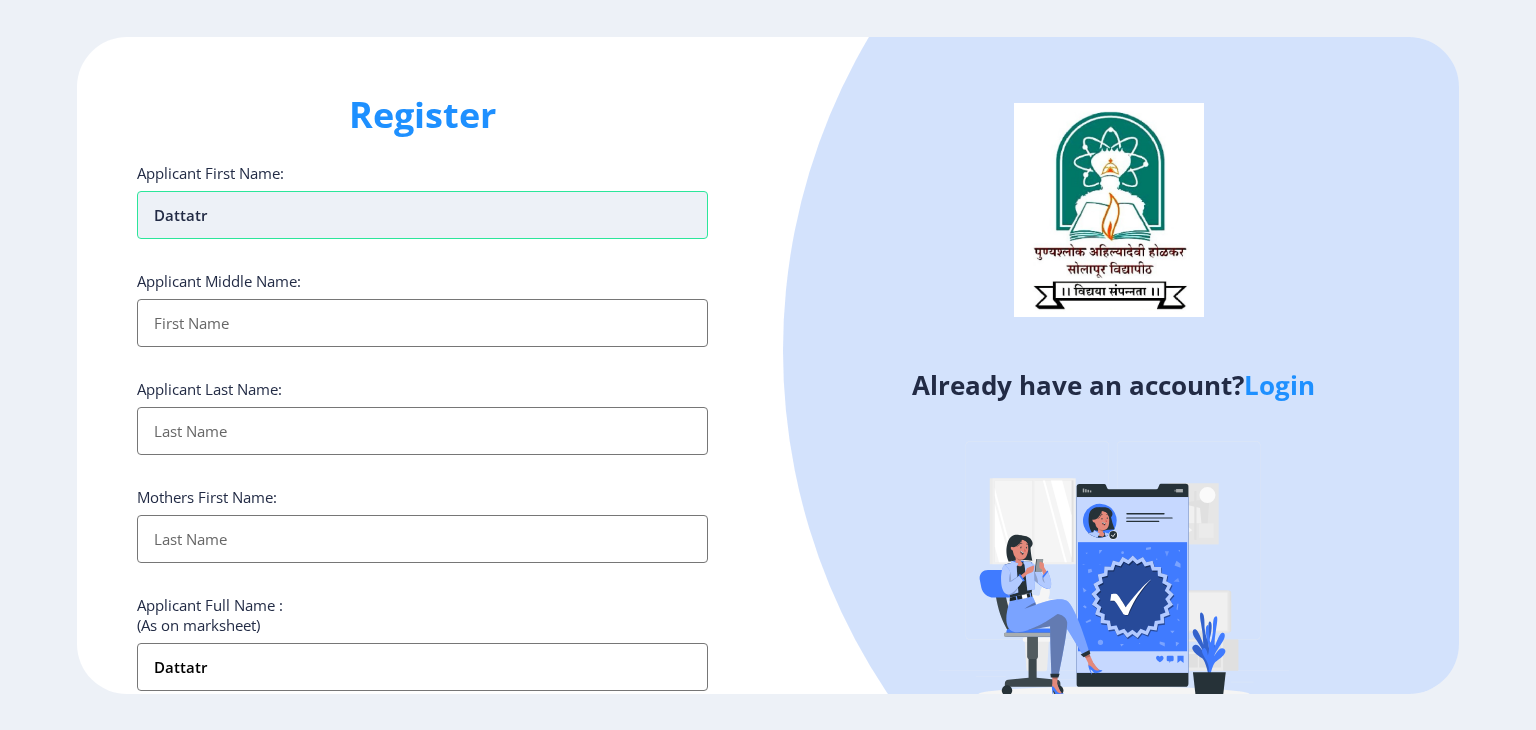 type on "Dattatra" 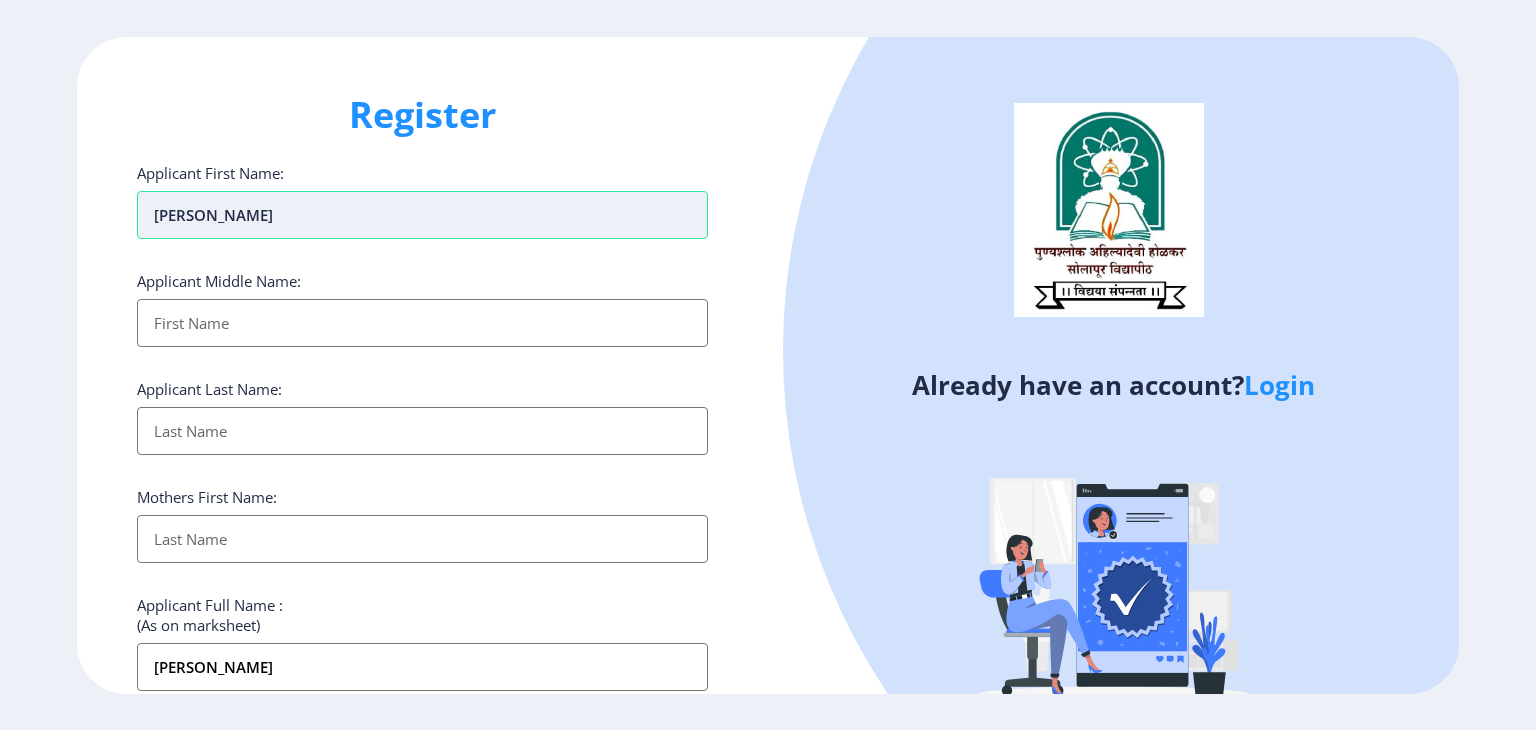 type on "Dattatray" 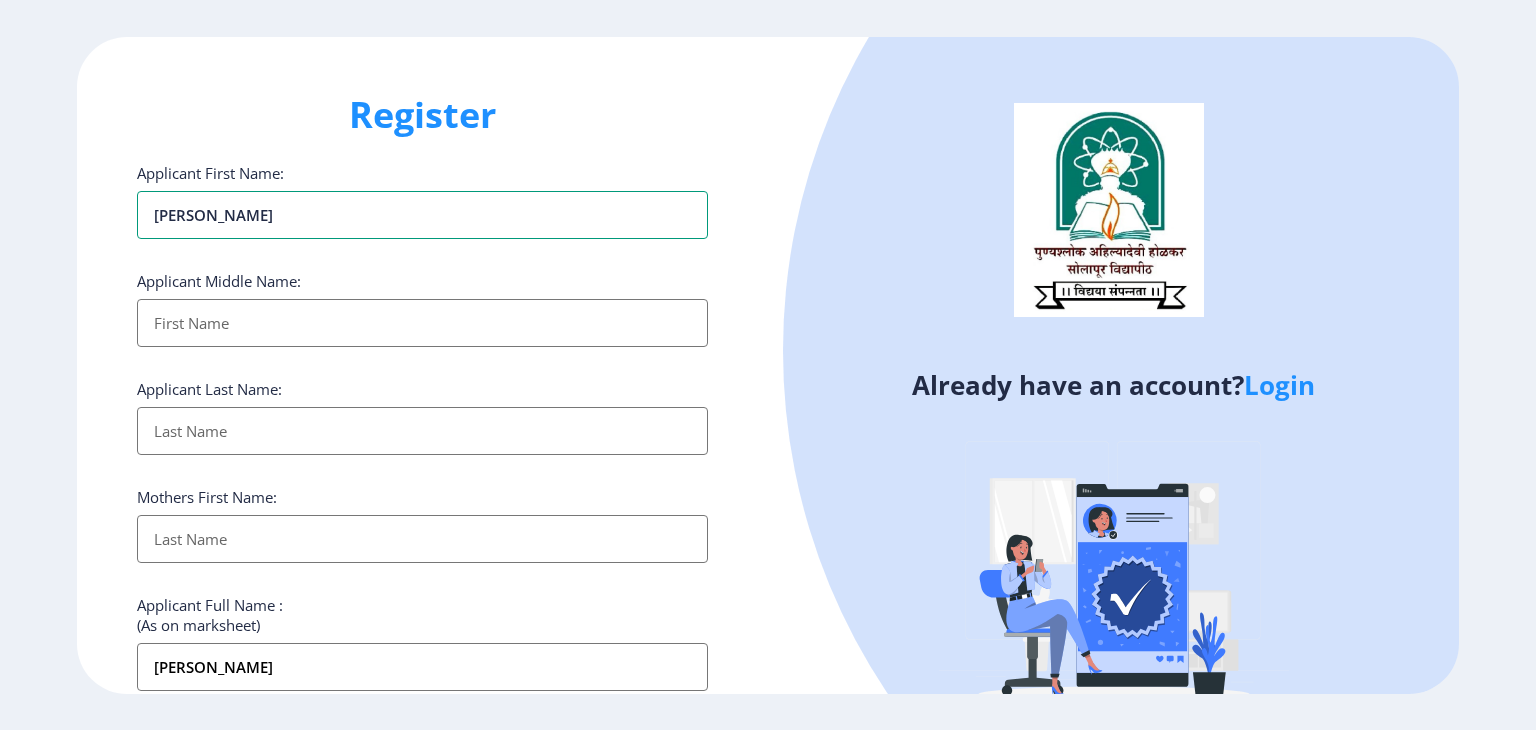 type on "Dattatraya" 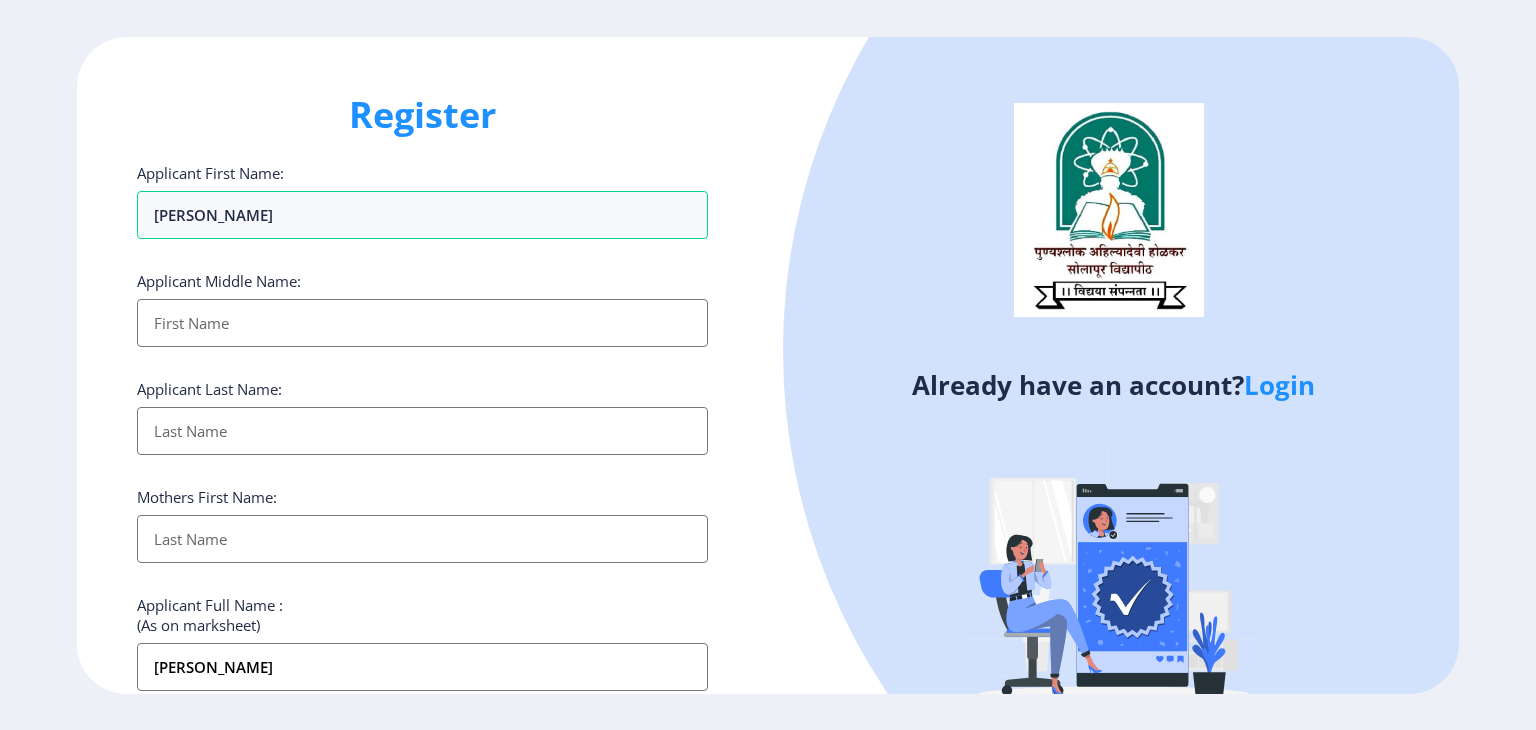 click on "Applicant First Name:" at bounding box center [422, 323] 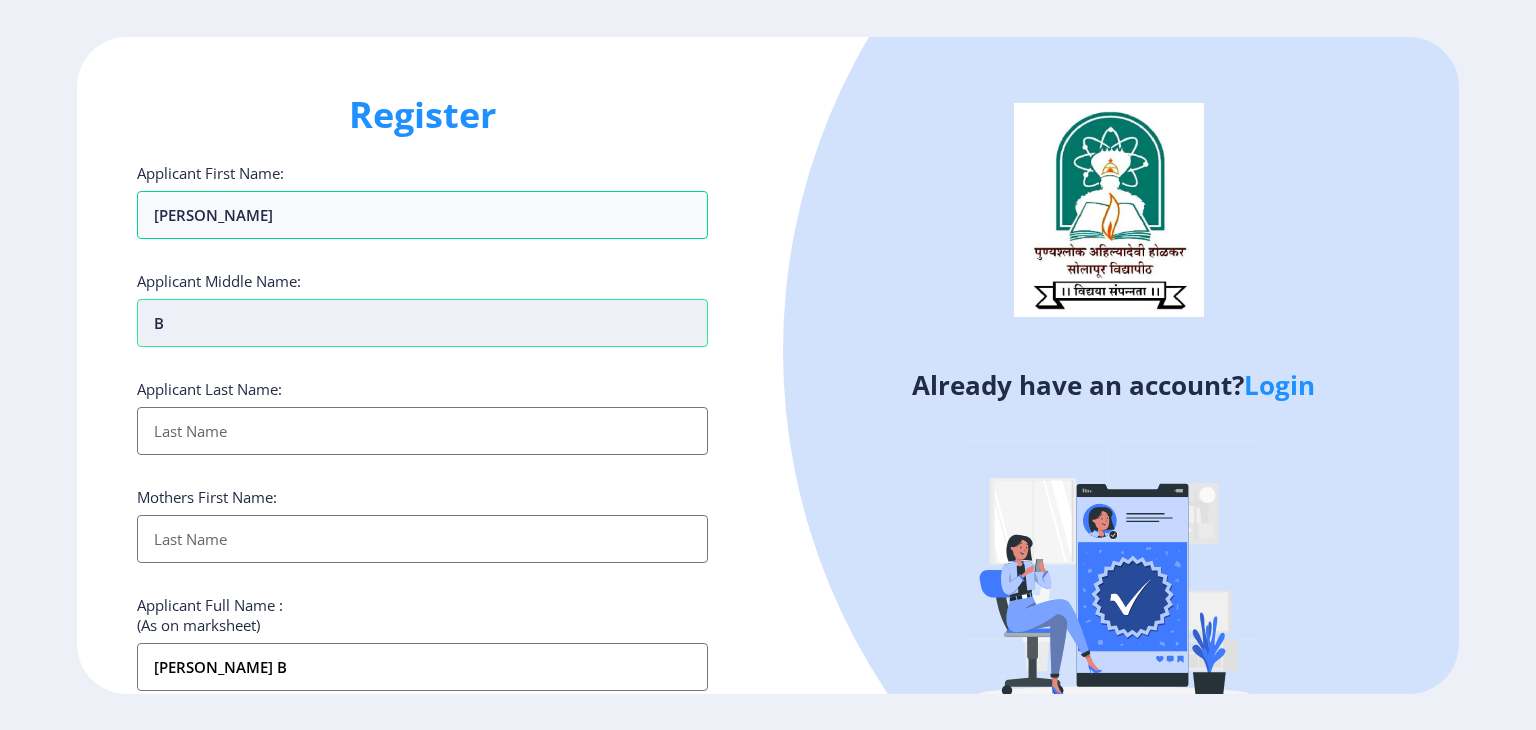 type on "Ba" 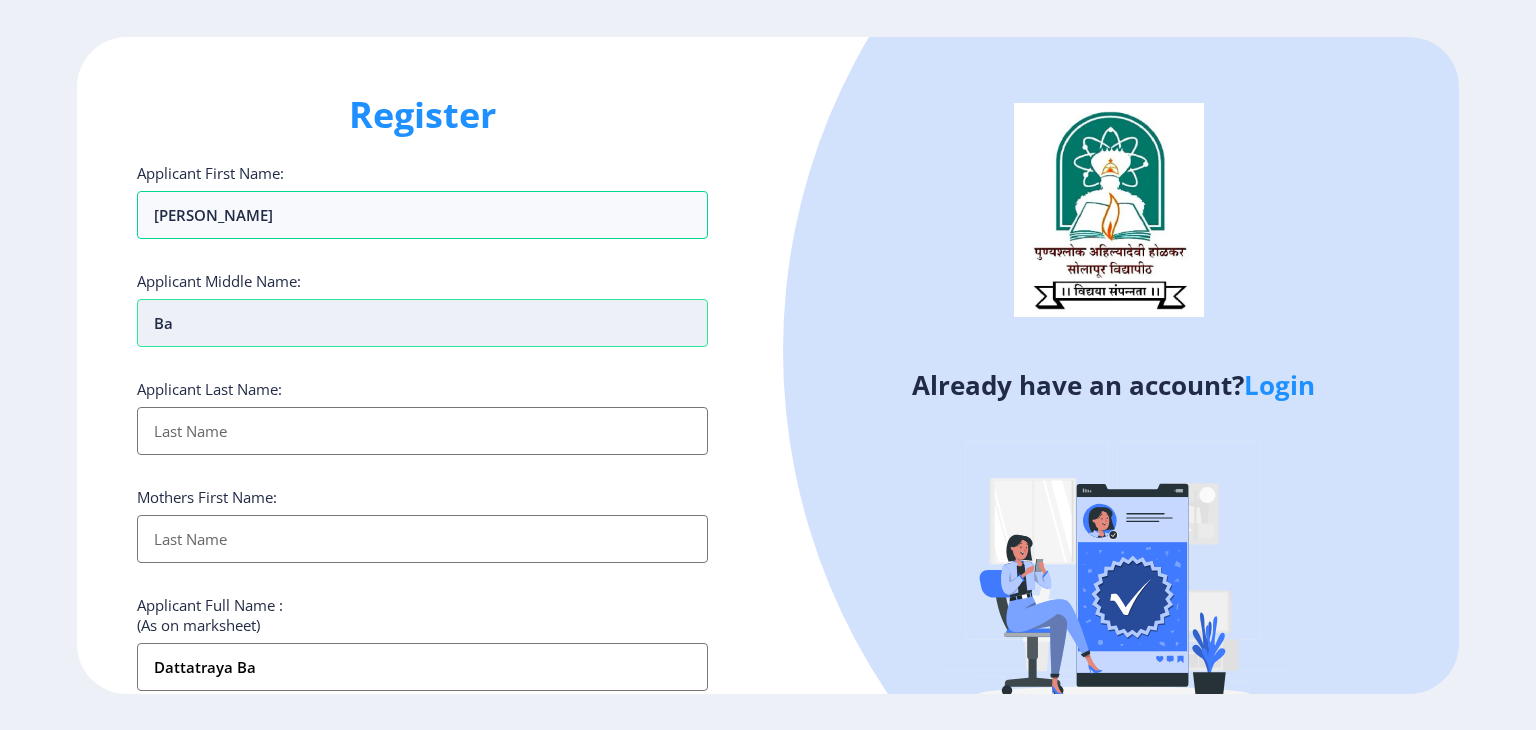 type on "Bap" 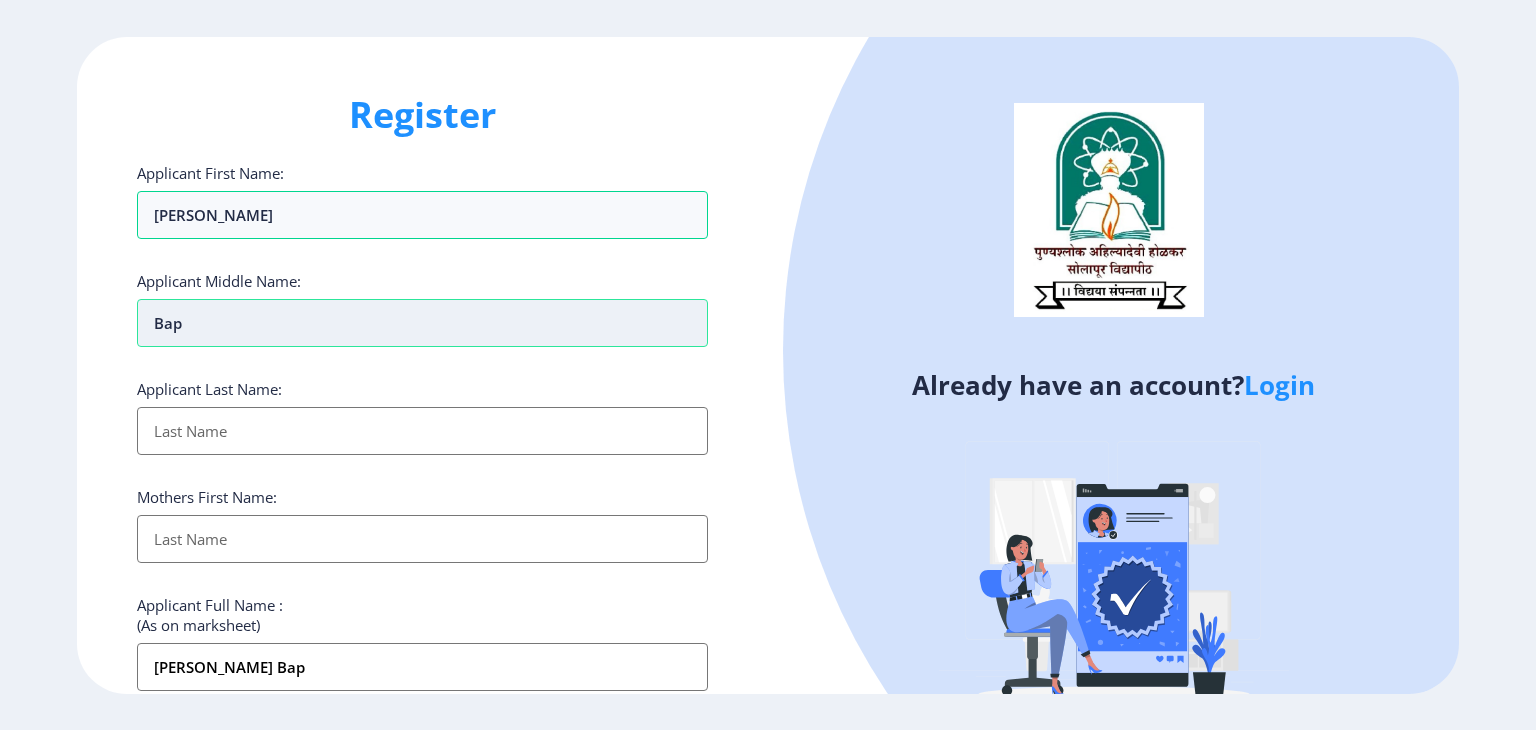 type on "Bapu" 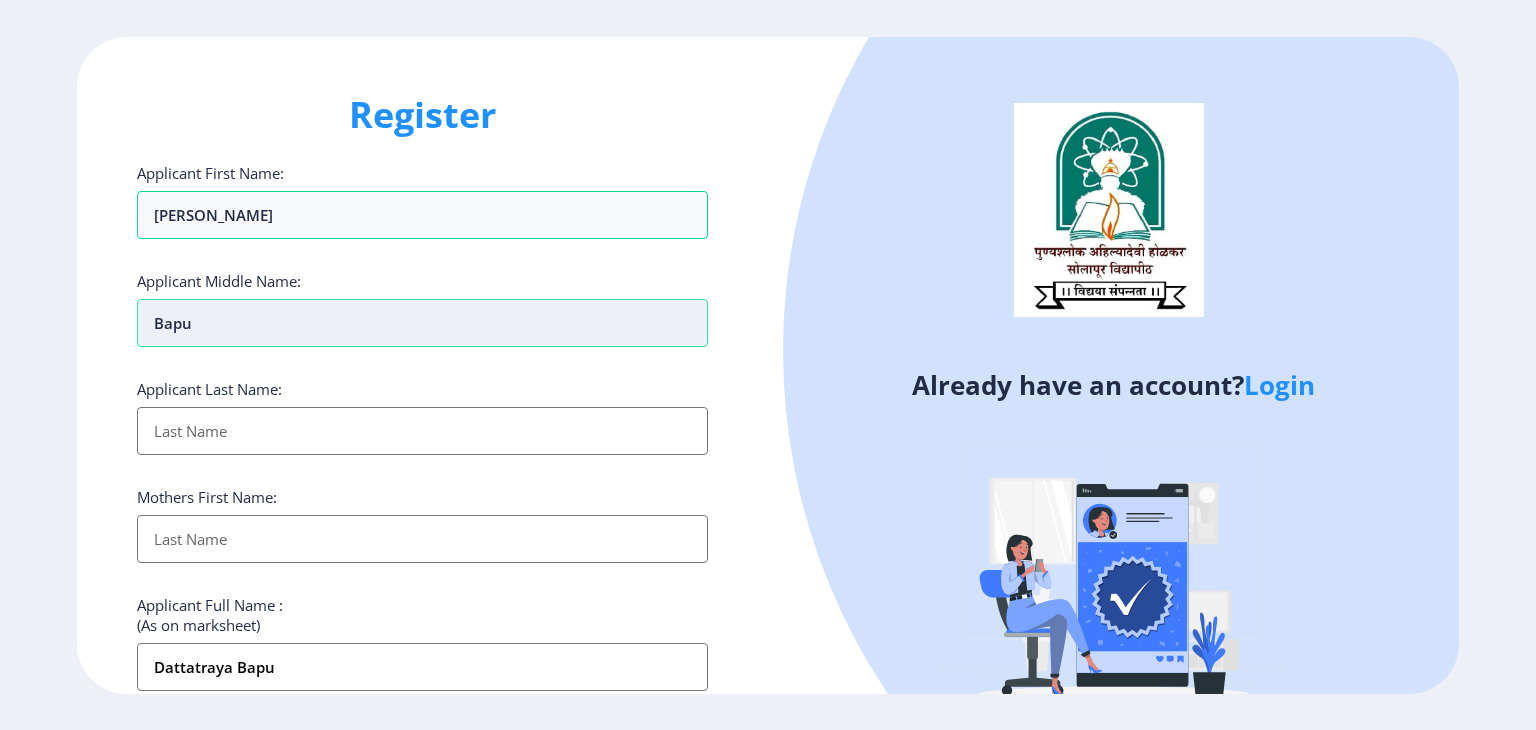 type on "Bapus" 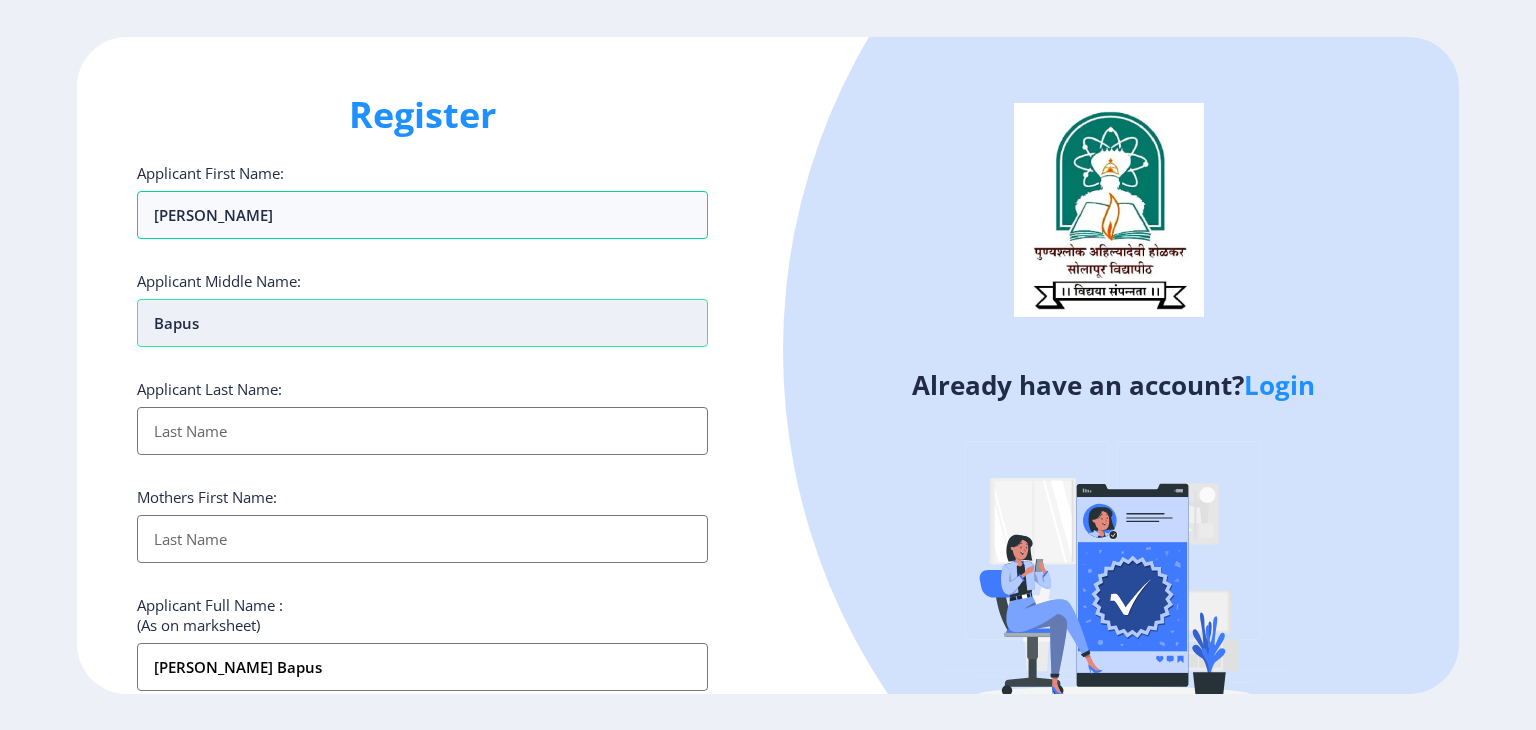 type on "Bapusa" 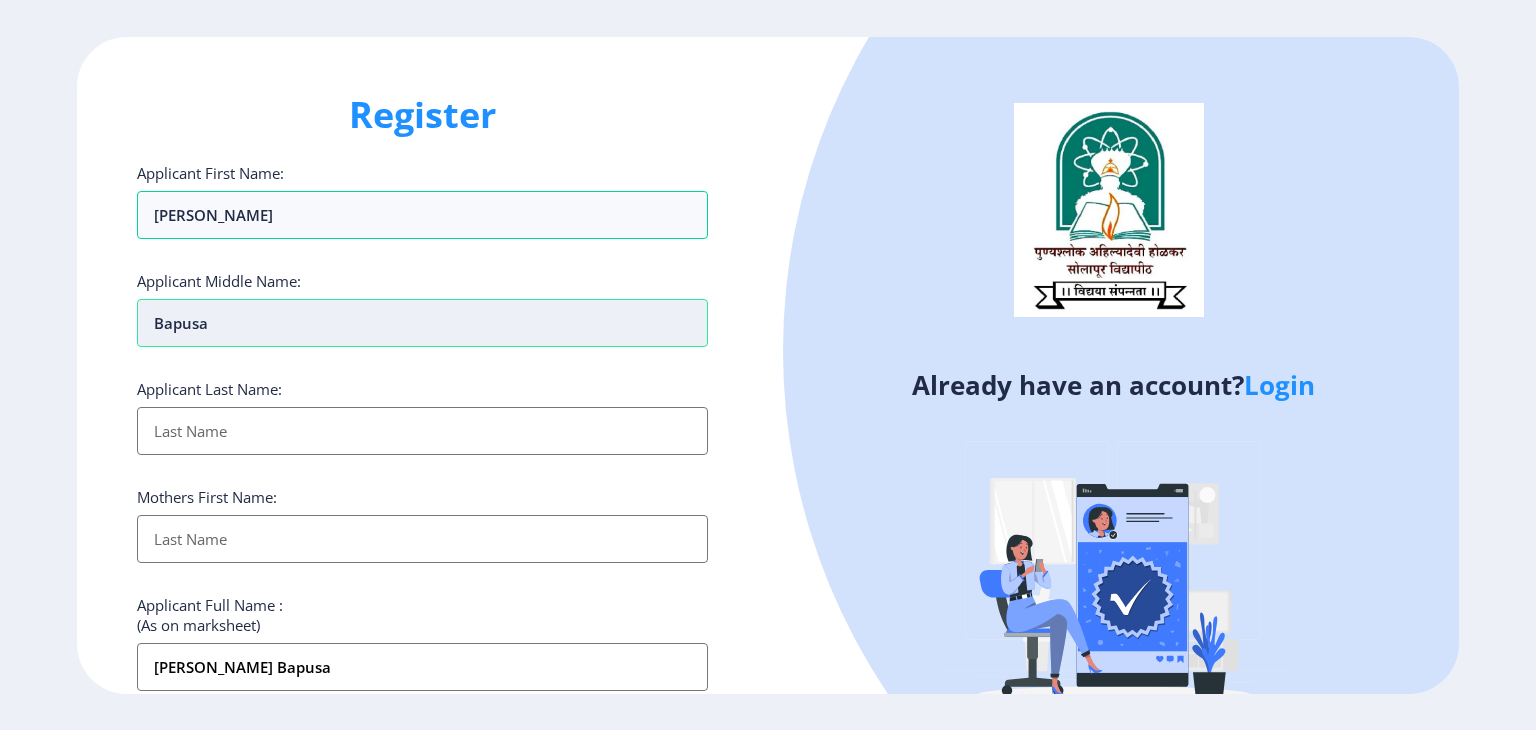 type on "Bapusah" 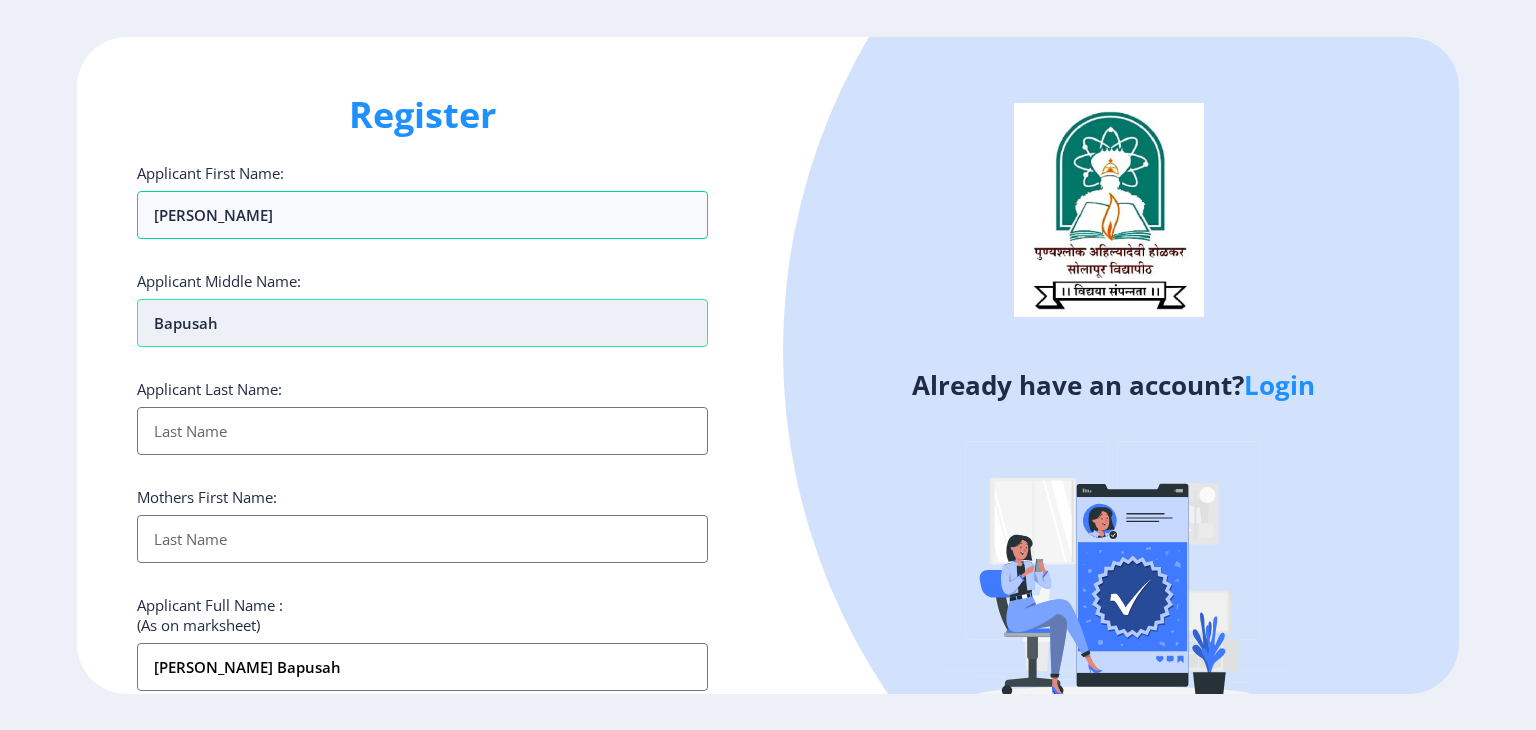 type on "Bapusahe" 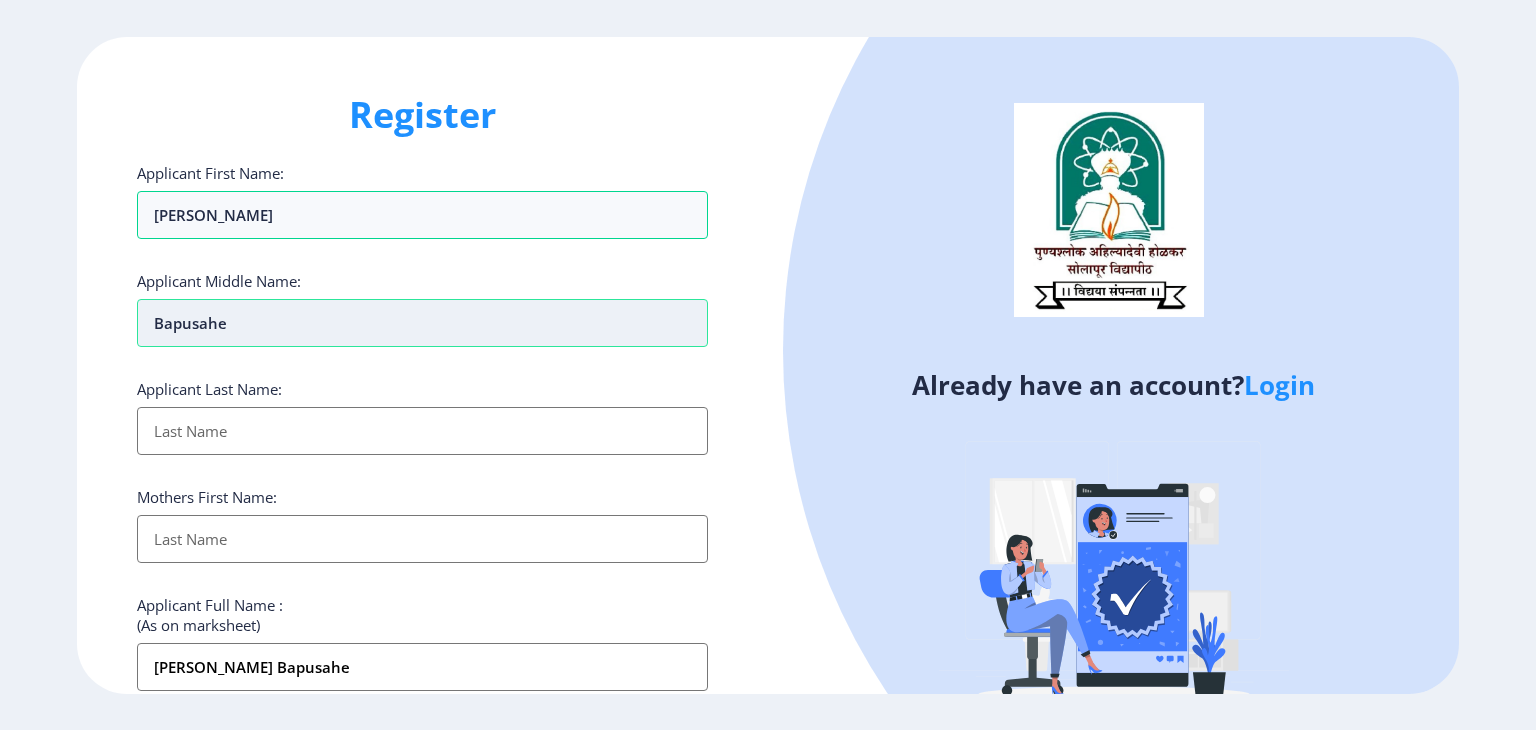 type on "Bapusaheb" 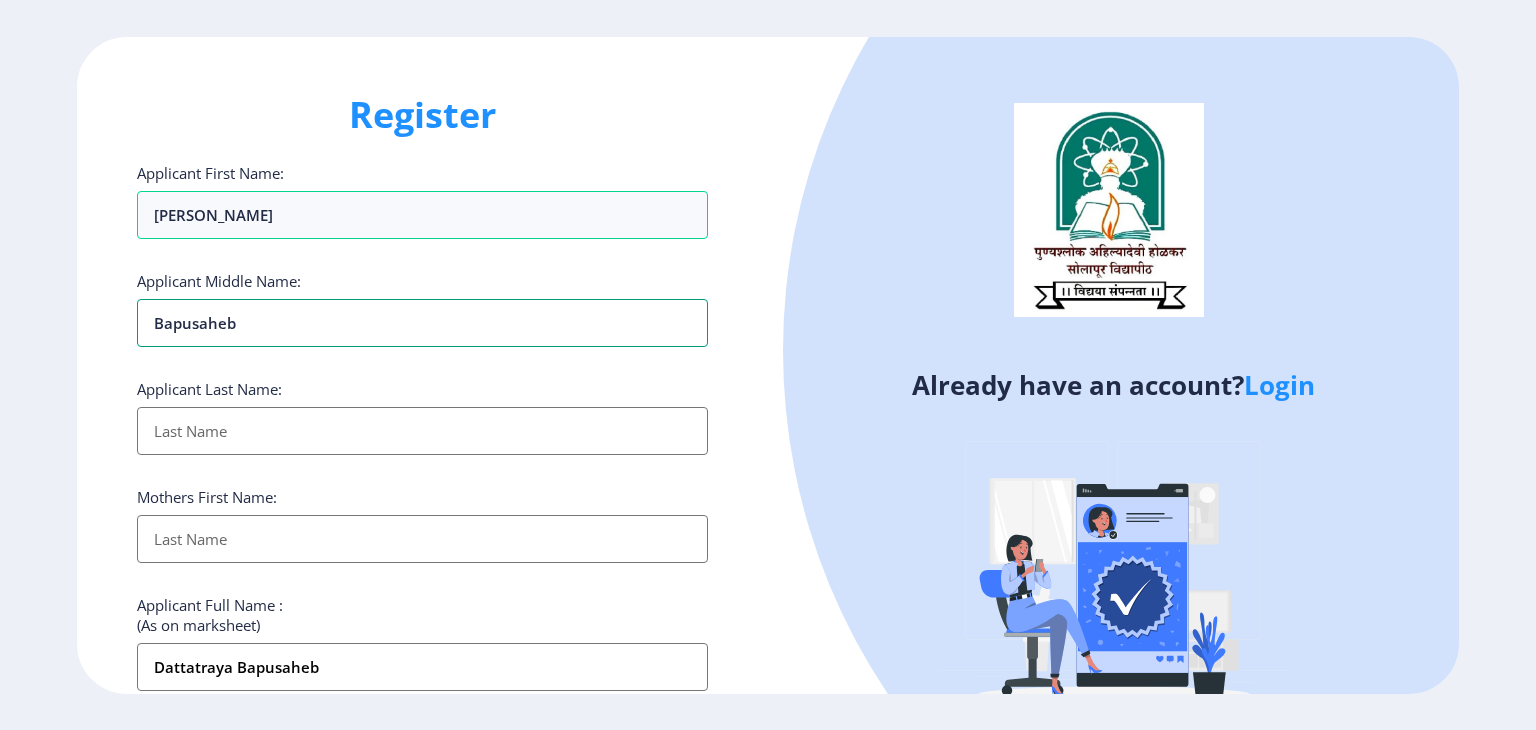 type on "Bapusaheb" 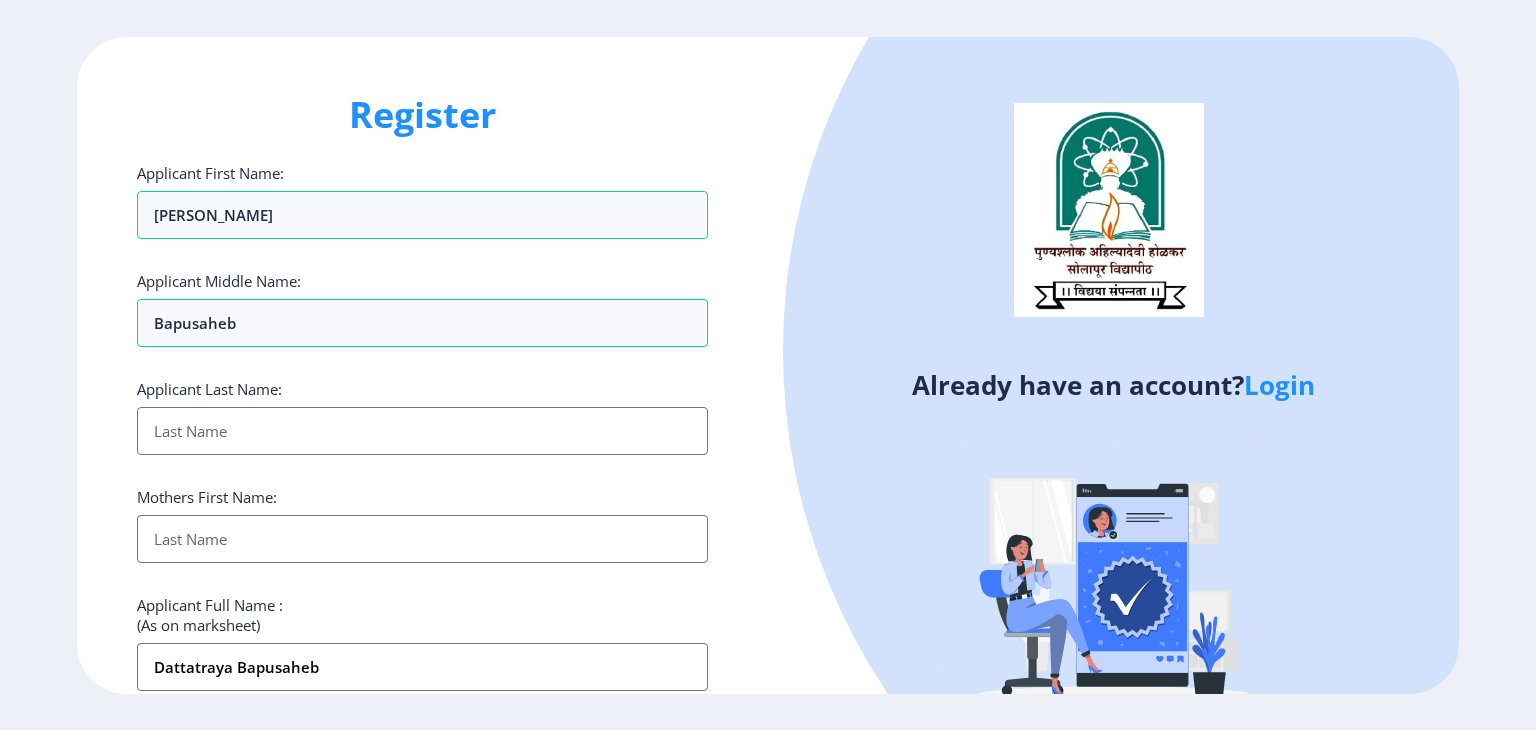 click on "Applicant First Name:" at bounding box center [422, 431] 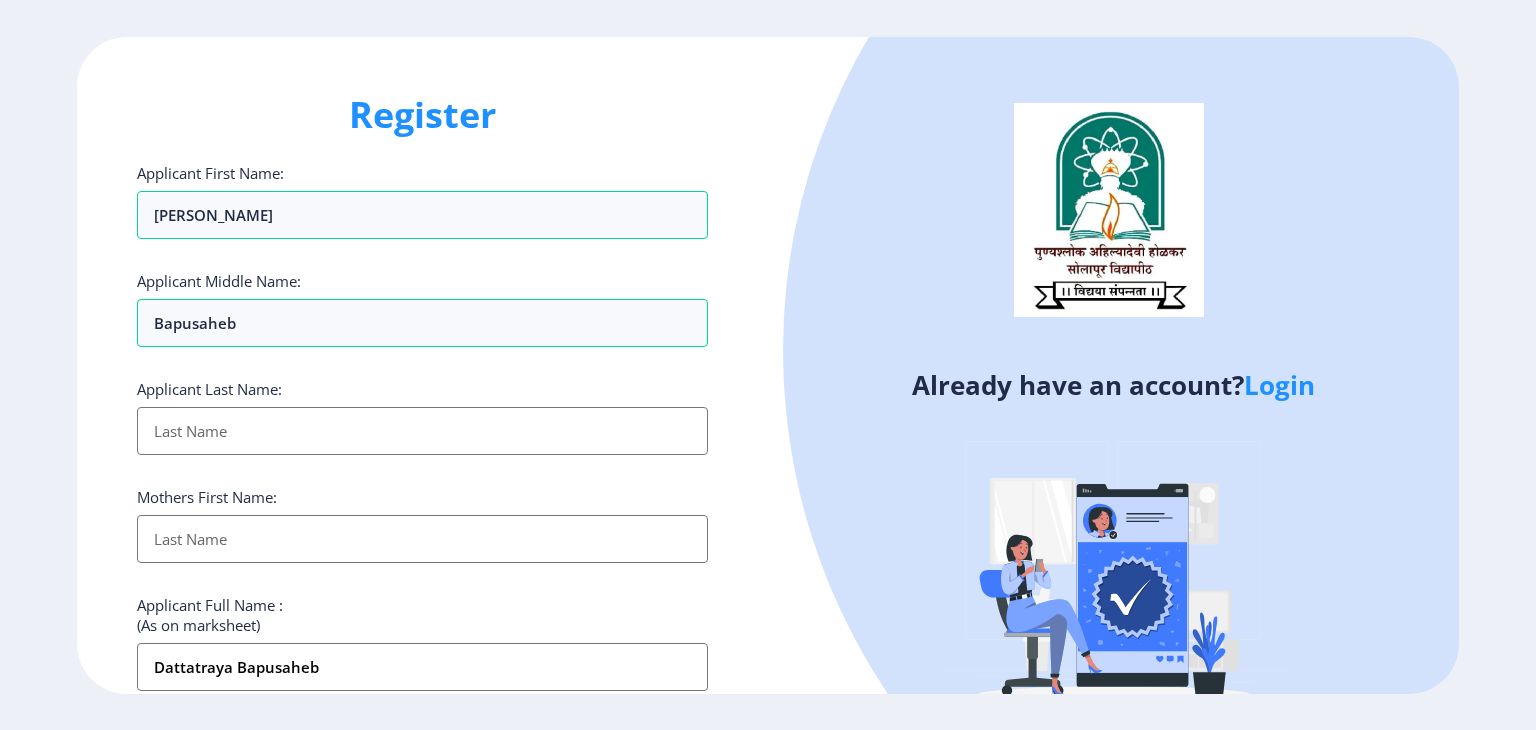 type on "N" 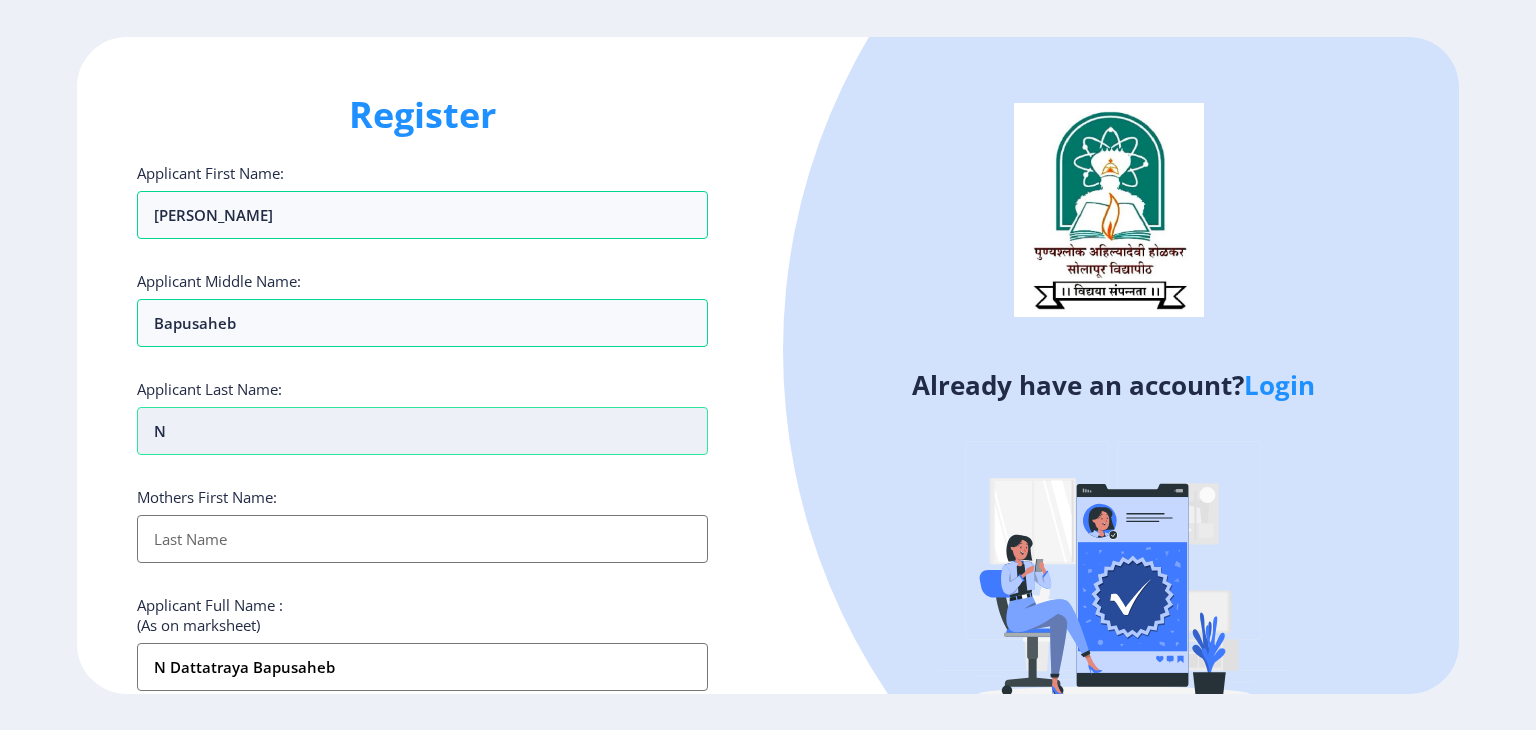 type 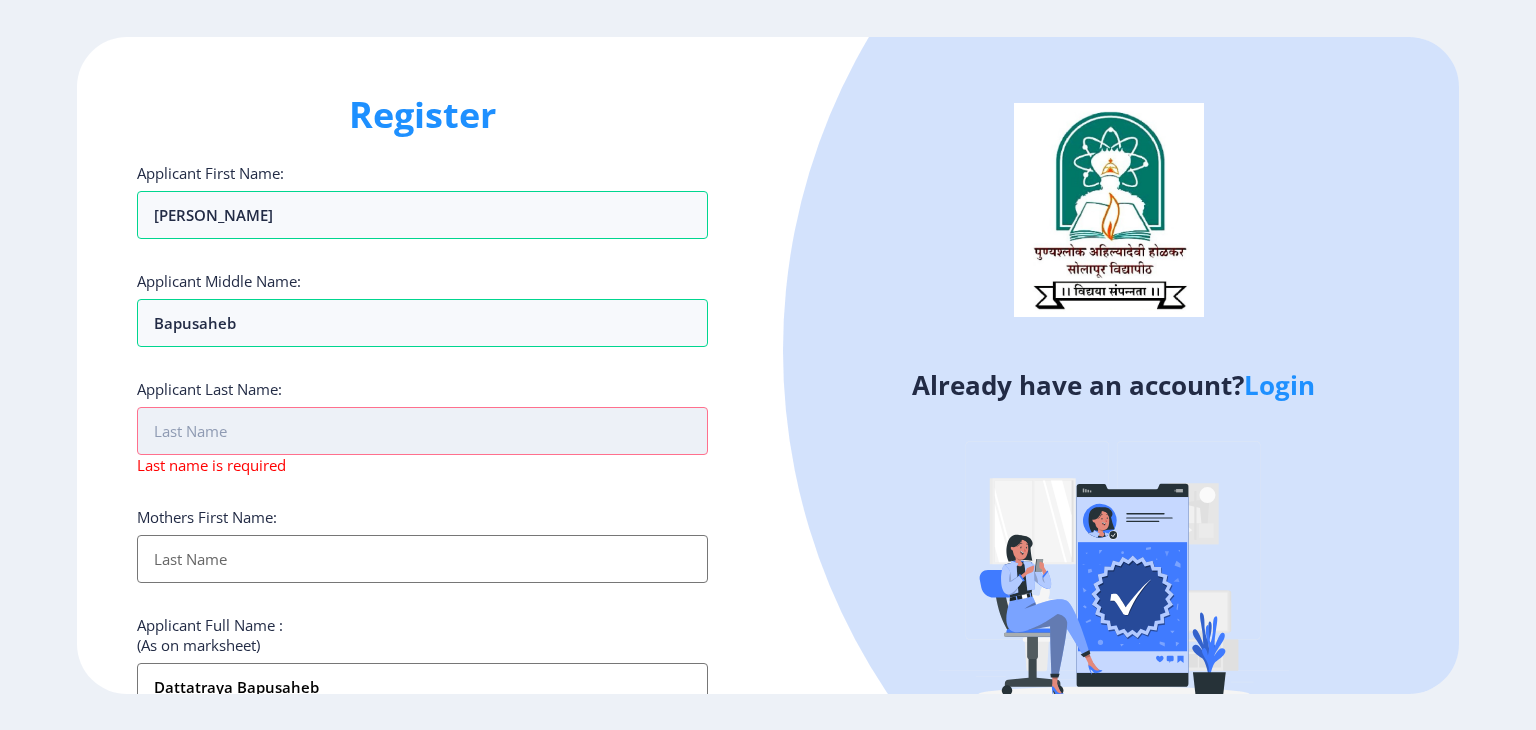 type on "B" 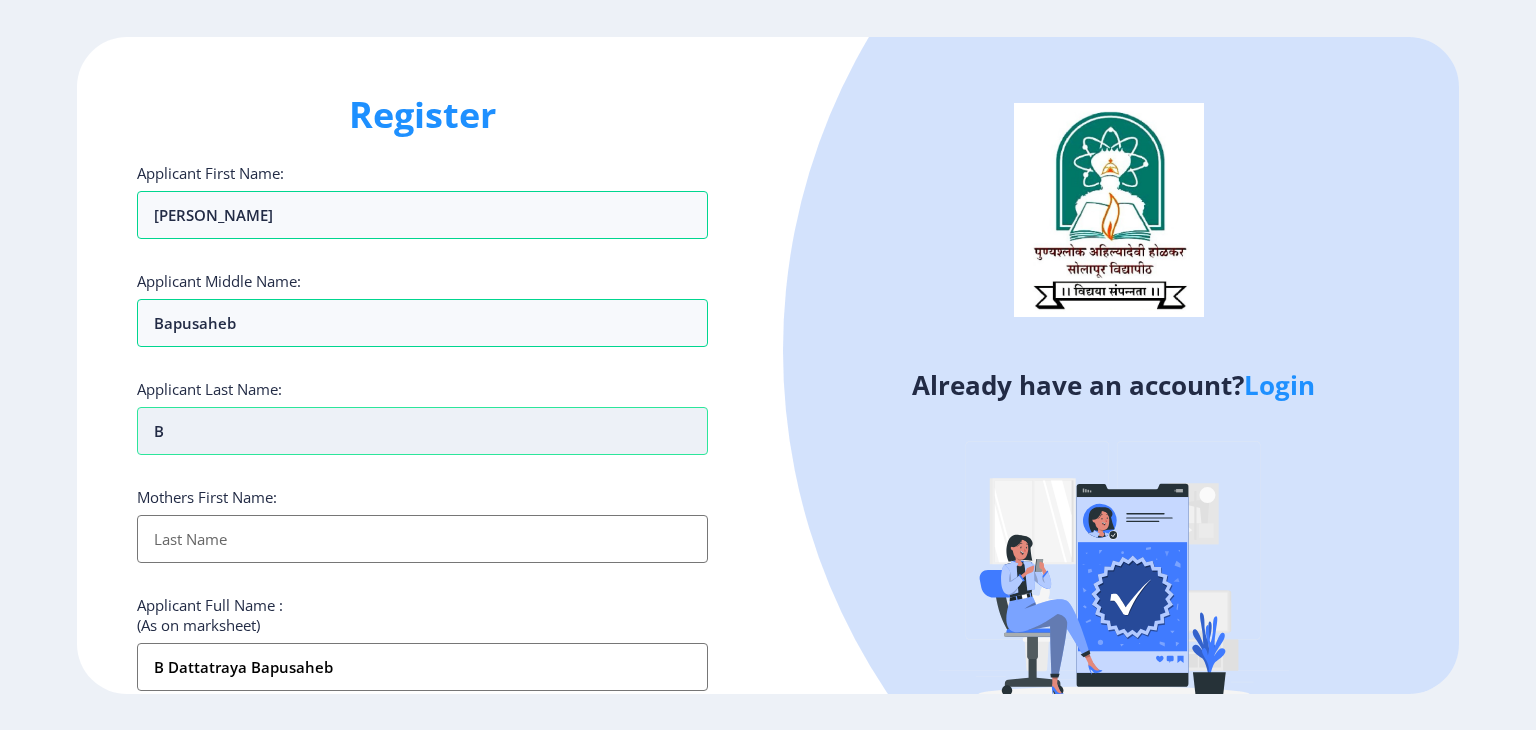 type on "Be" 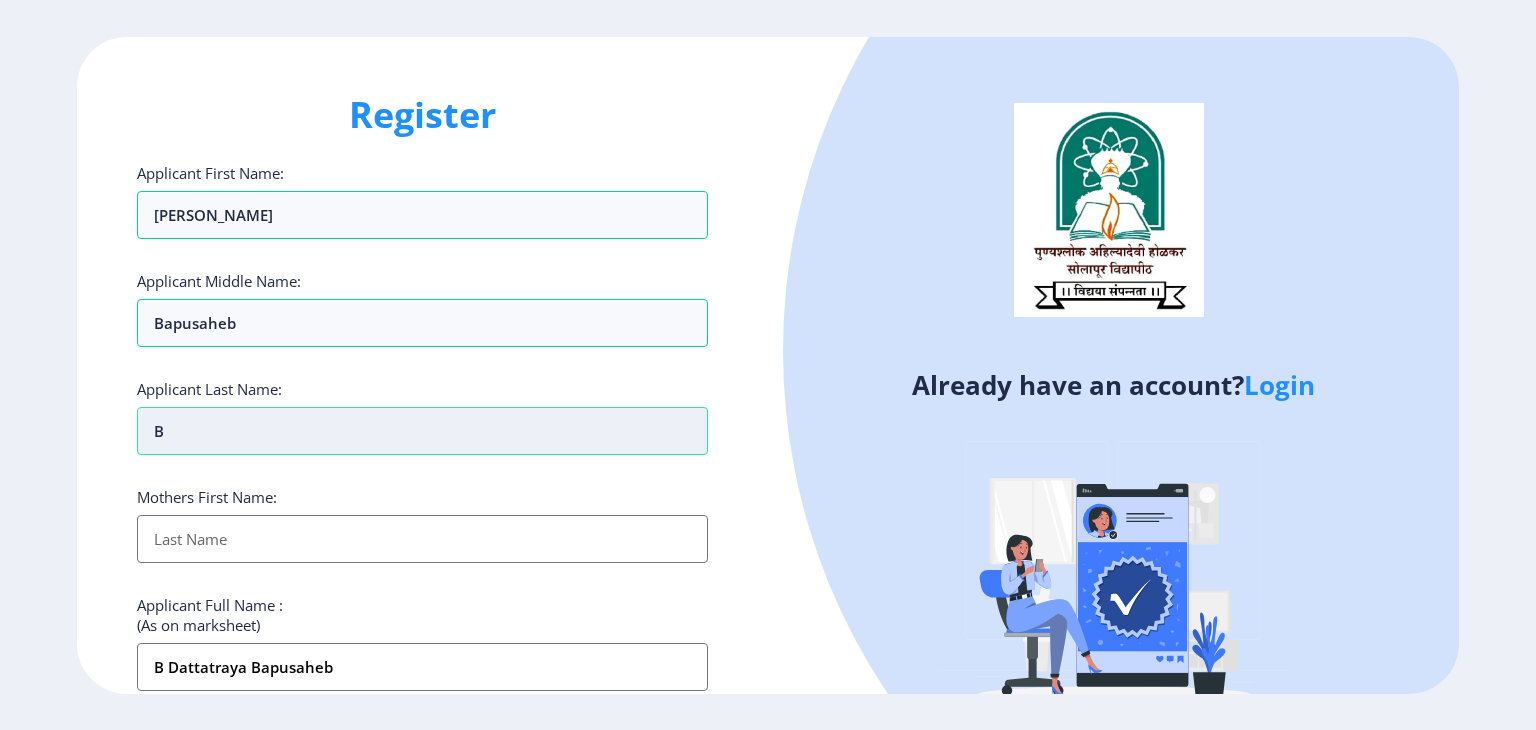 type on "Be Dattatraya Bapusaheb" 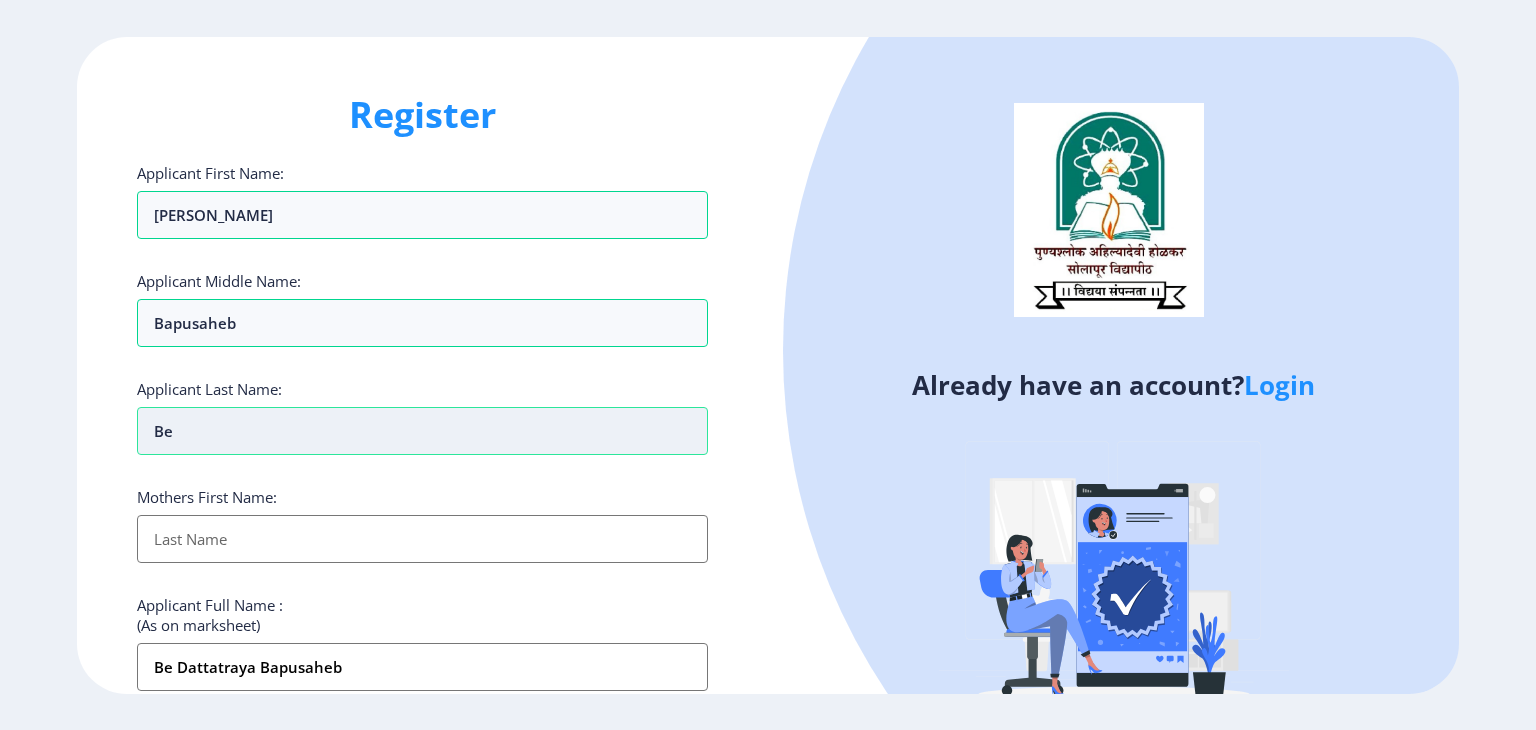 type on "Bel" 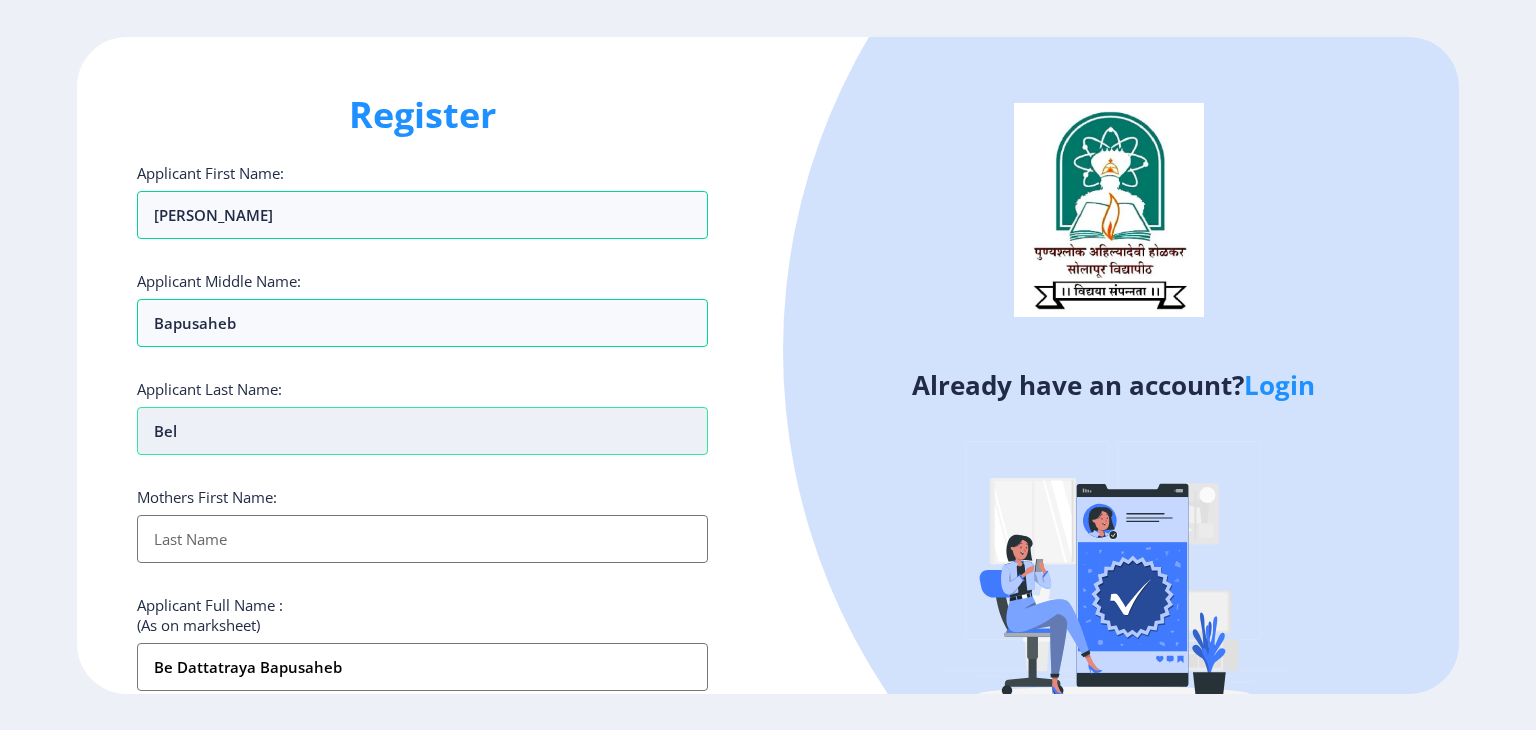 type on "Bel Dattatraya Bapusaheb" 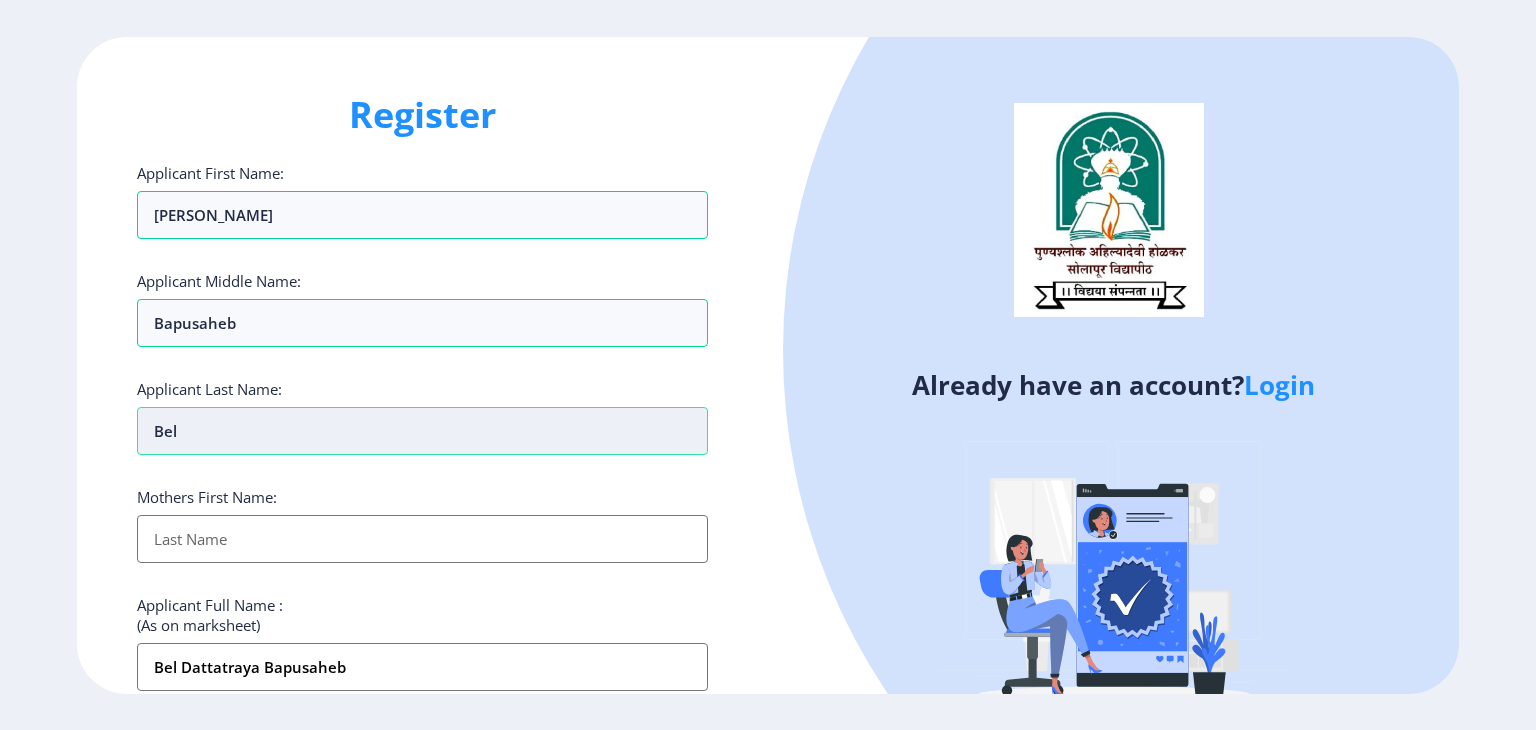 type on "Bele" 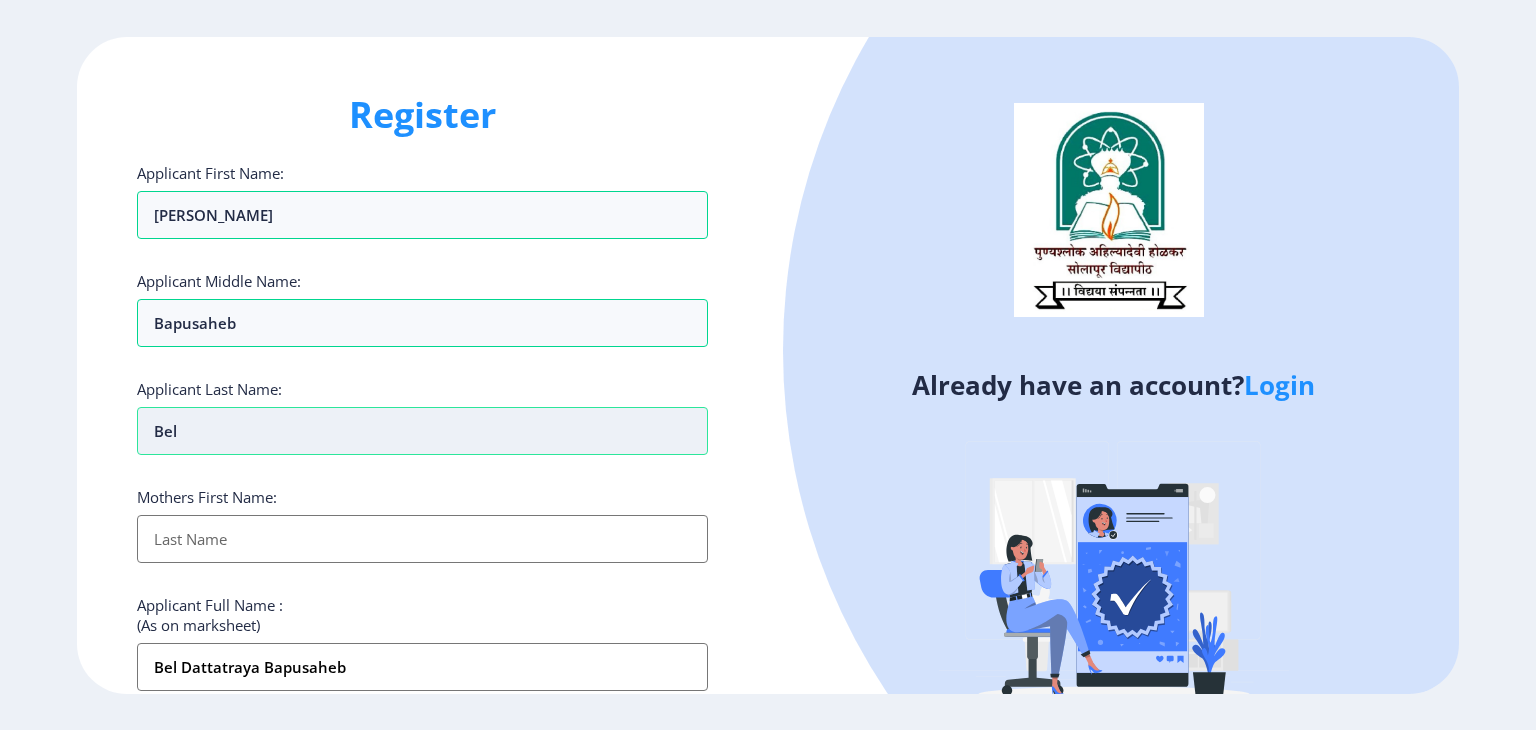 type on "Bele Dattatraya Bapusaheb" 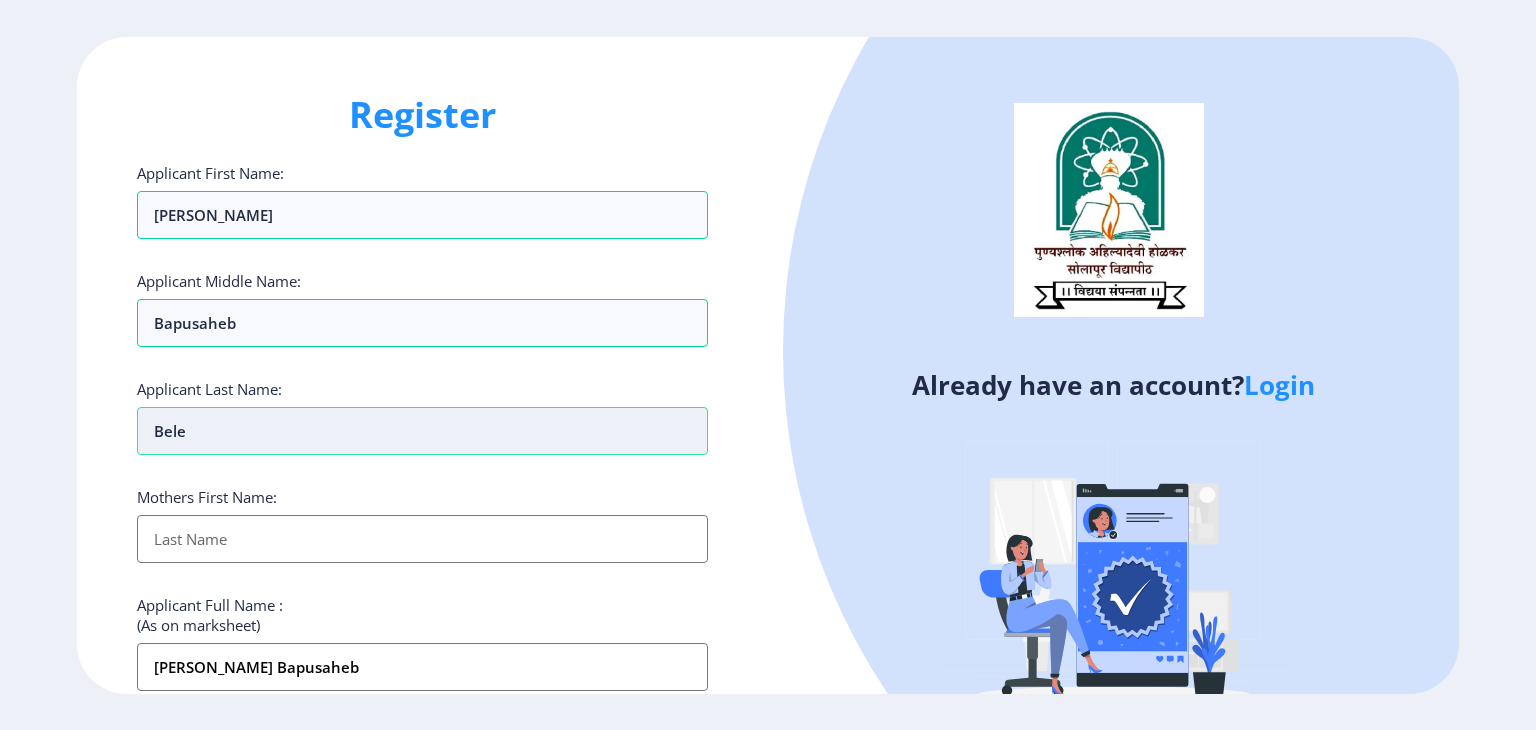 type on "Belek" 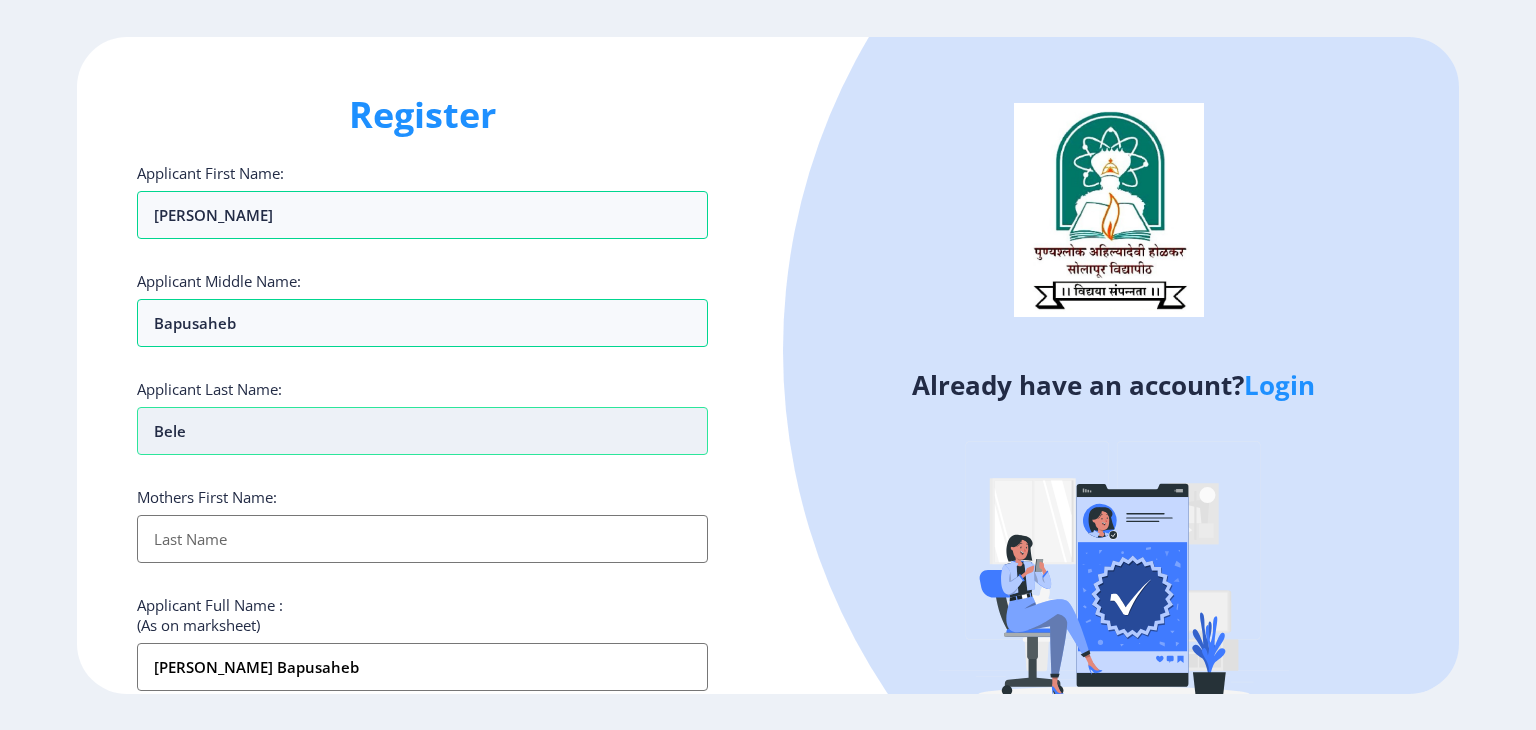 type on "Belek Dattatraya Bapusaheb" 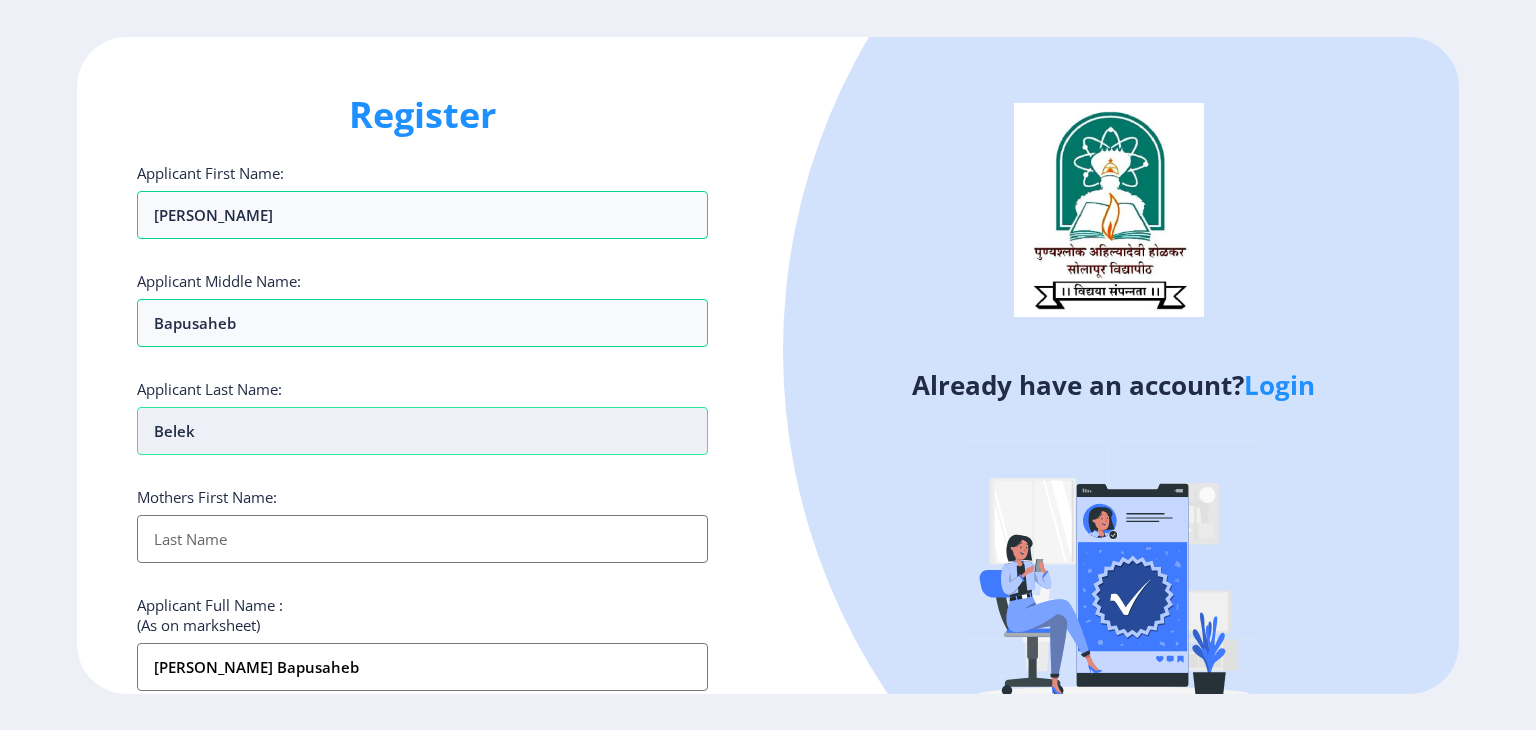type on "Beleka" 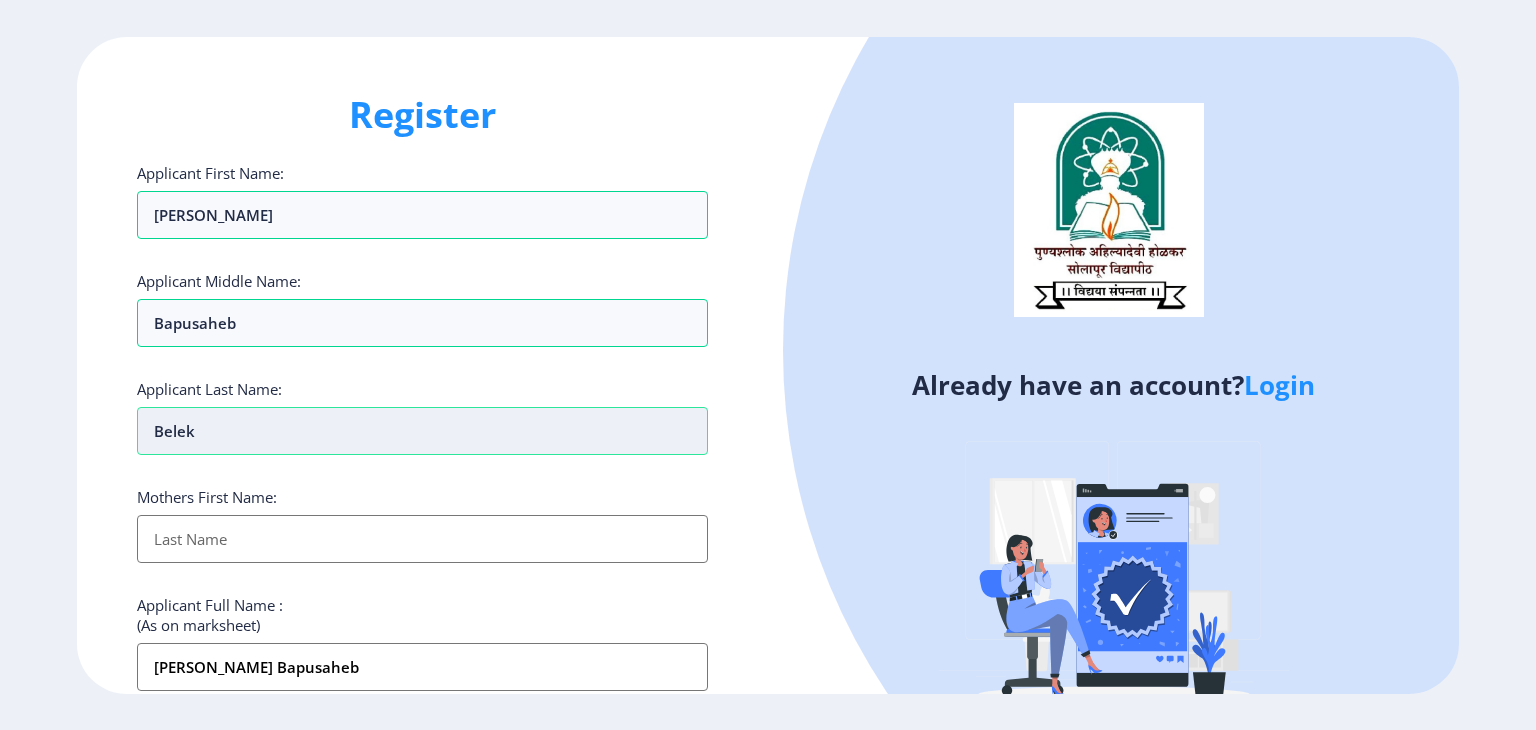 type on "Beleka Dattatraya Bapusaheb" 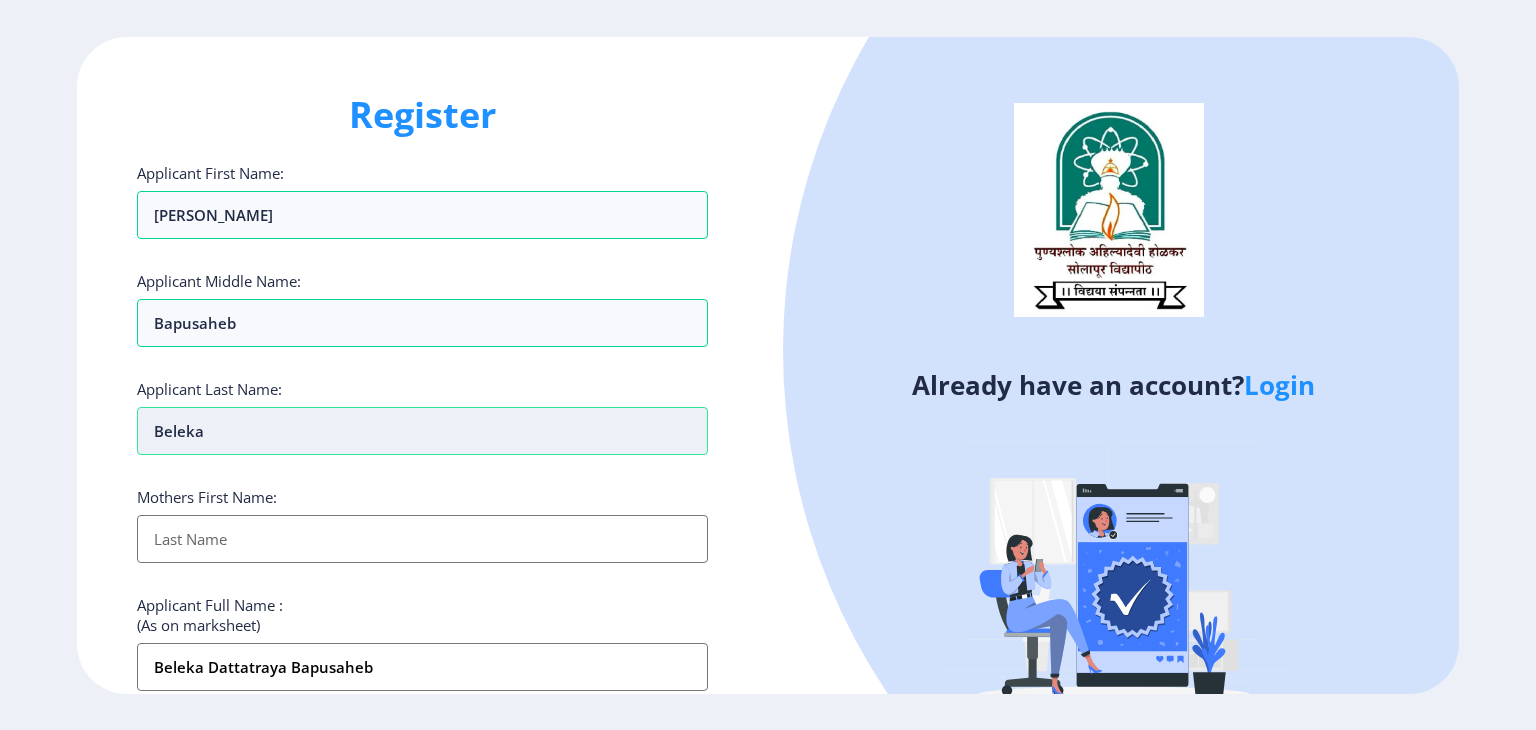 type on "Belekar" 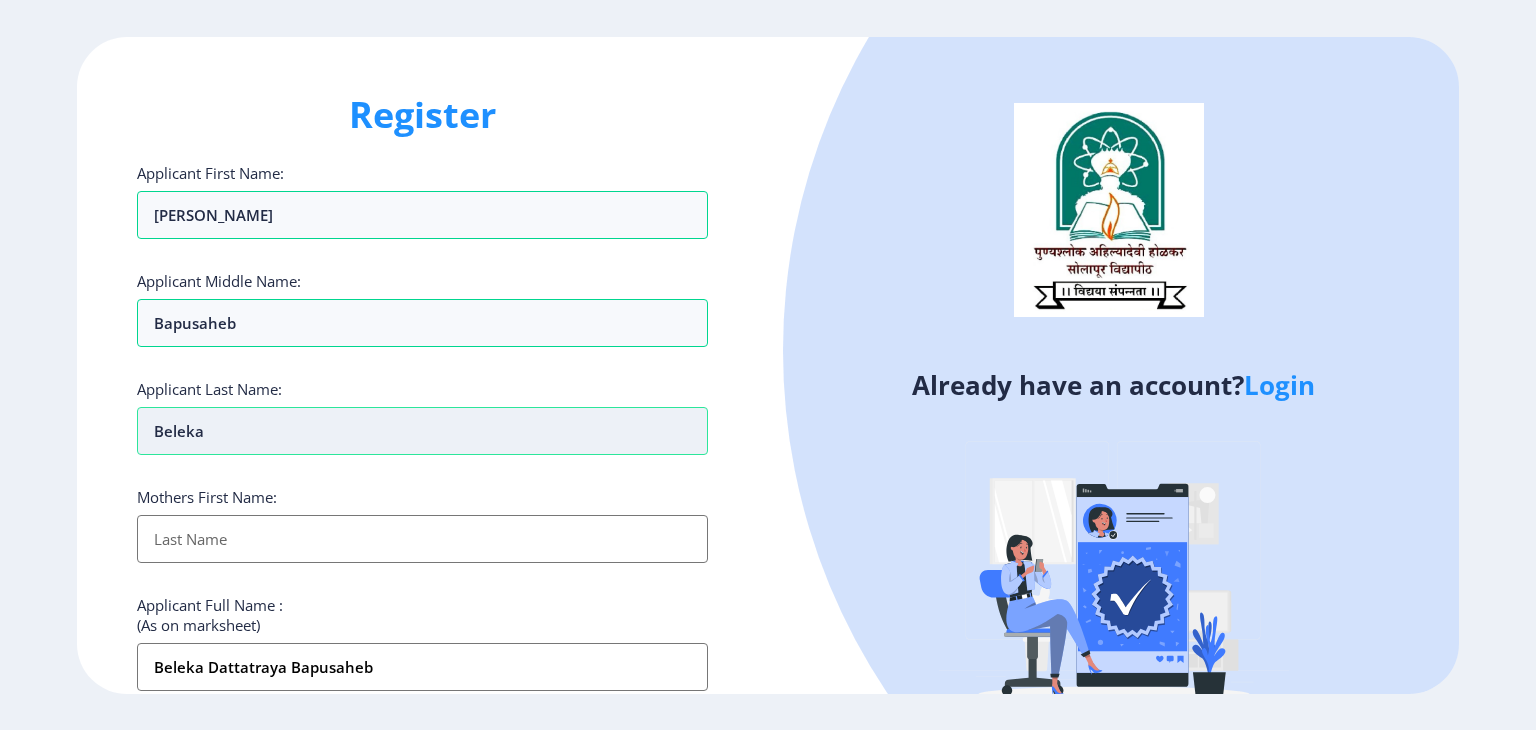 type on "Belekar Dattatraya Bapusaheb" 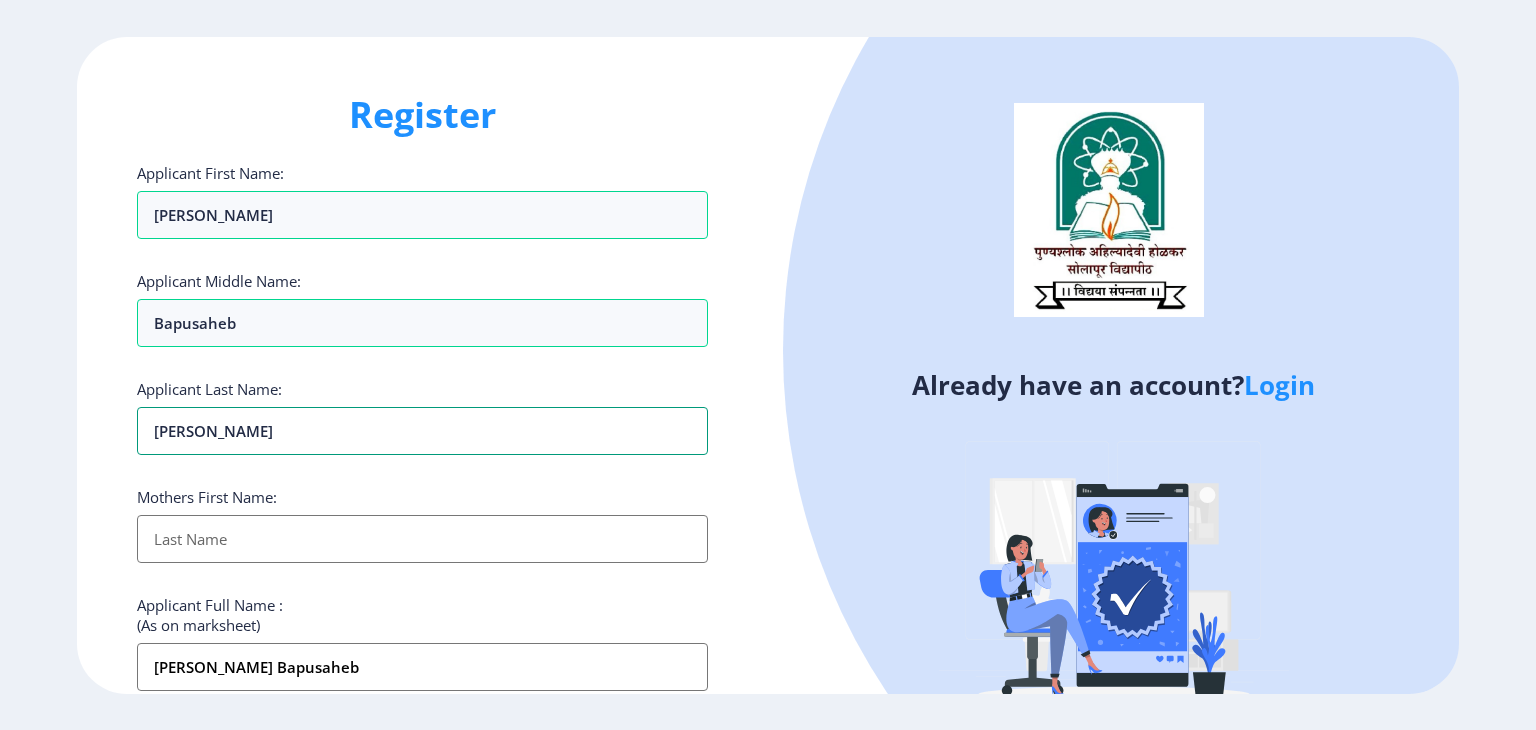 type on "Belekar" 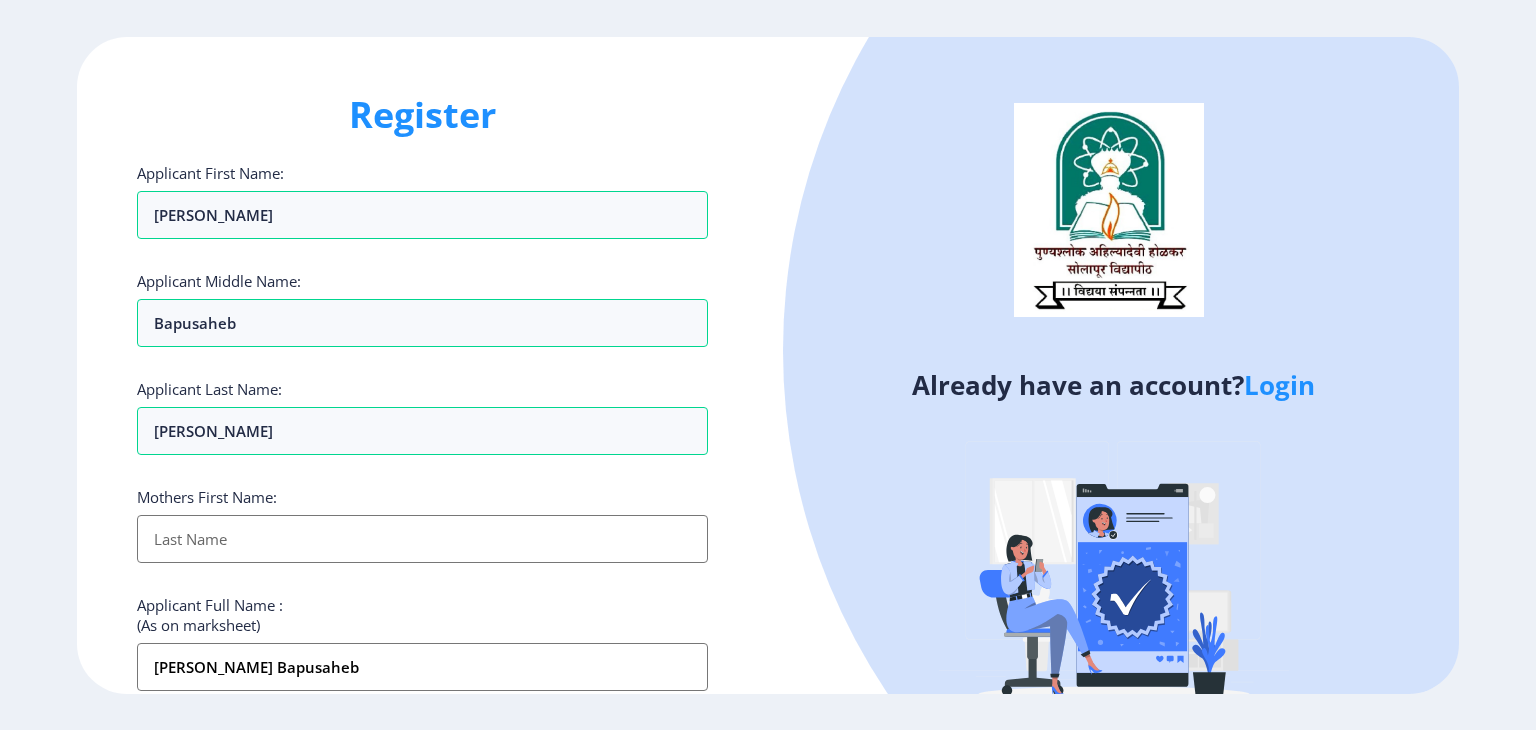 click on "Applicant First Name:" at bounding box center (422, 539) 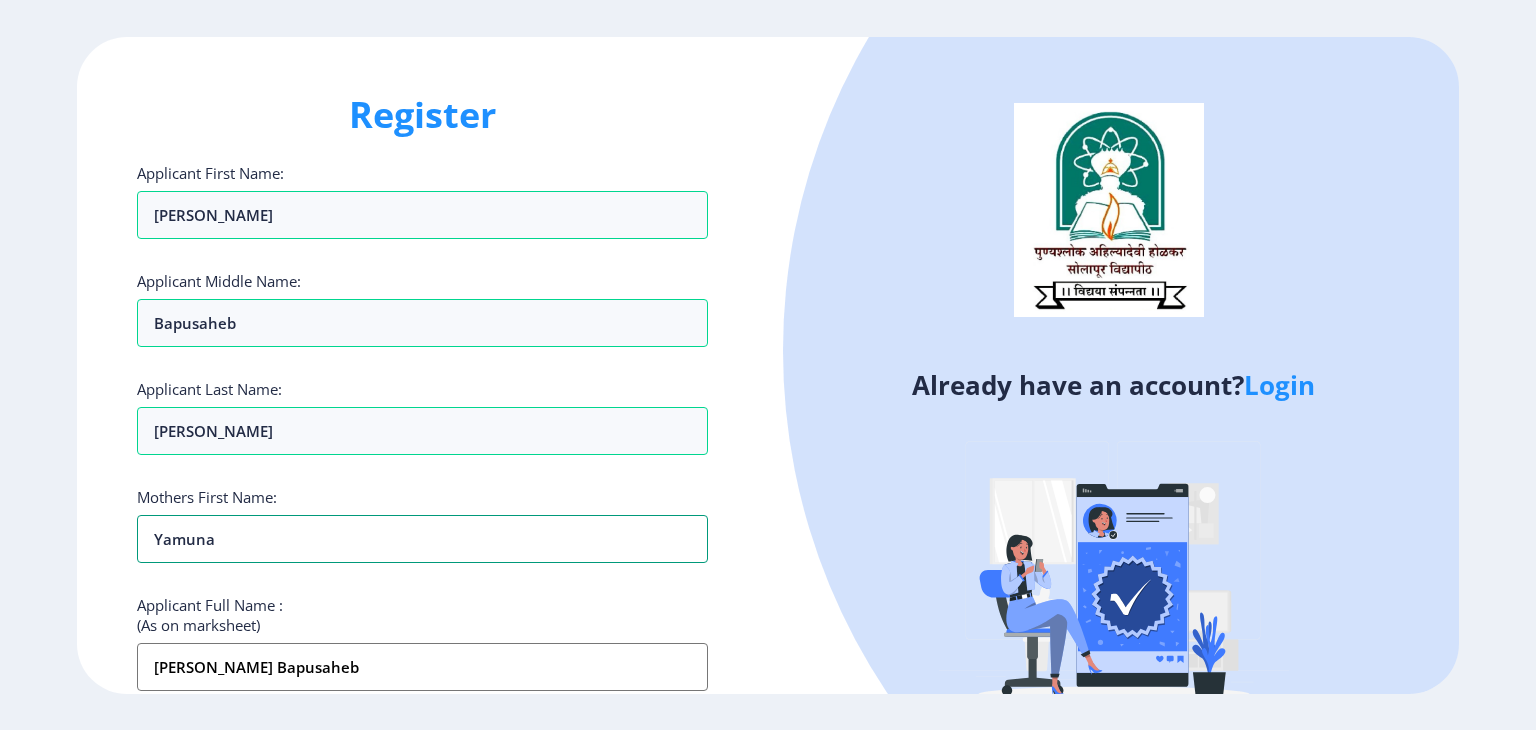 type on "Yamuna" 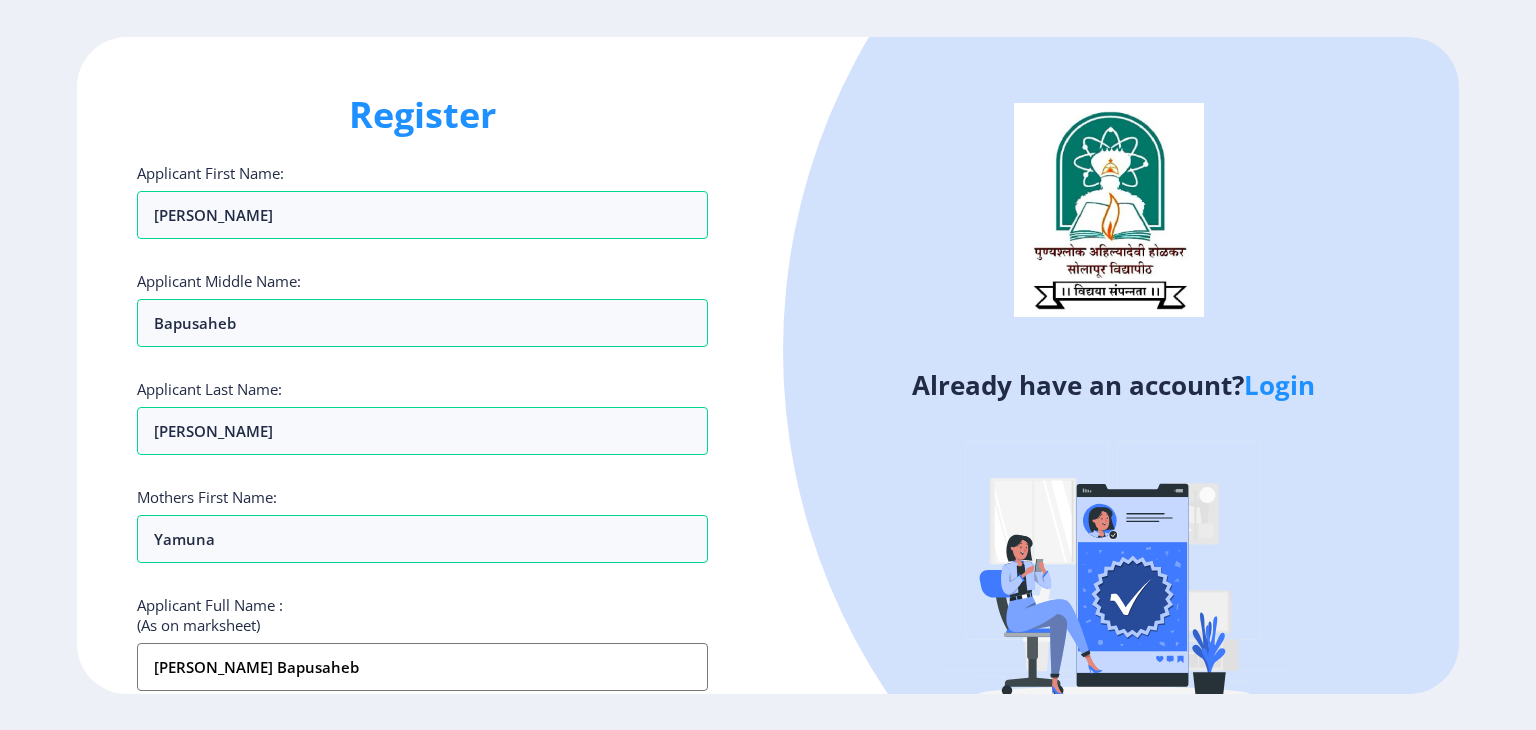 scroll, scrollTop: 408, scrollLeft: 0, axis: vertical 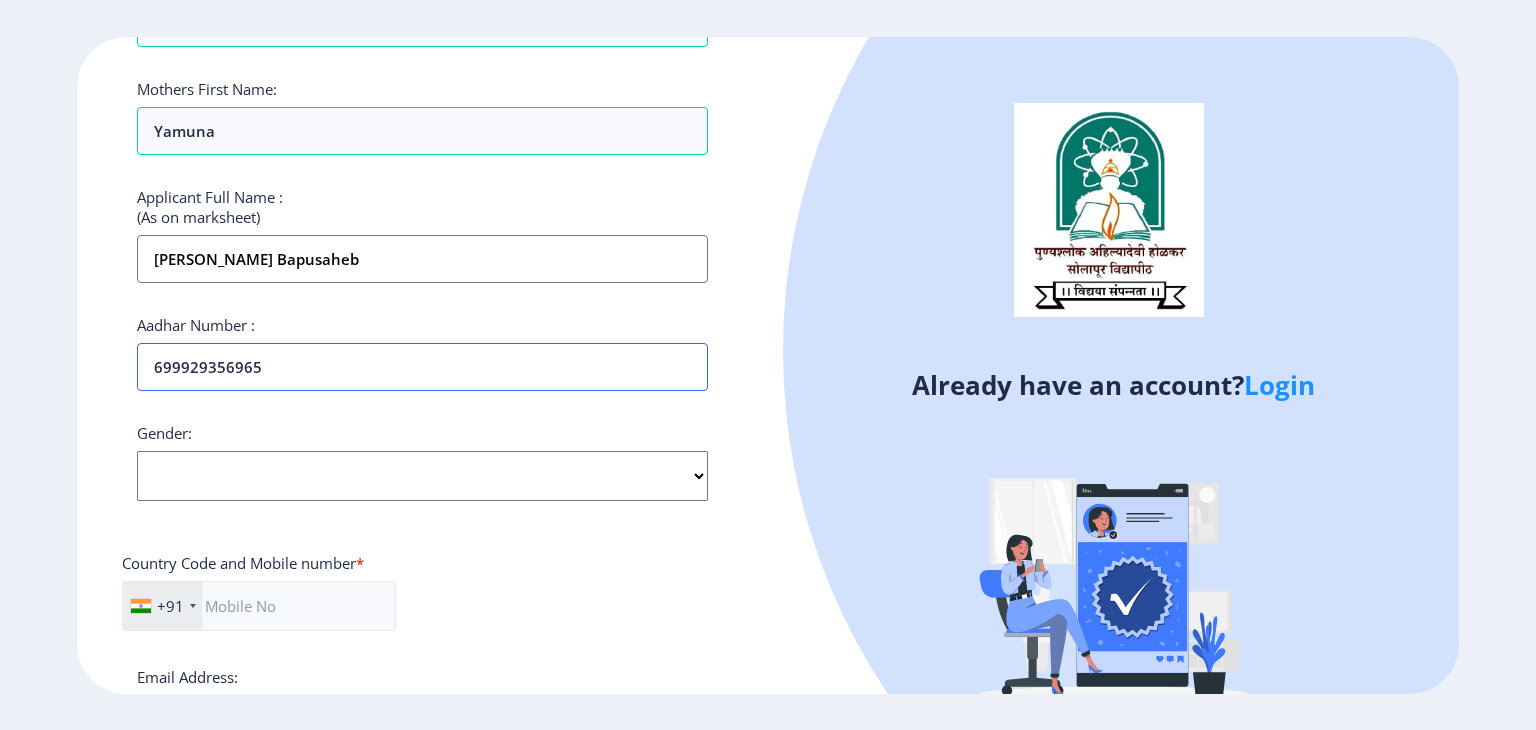 type on "699929356965" 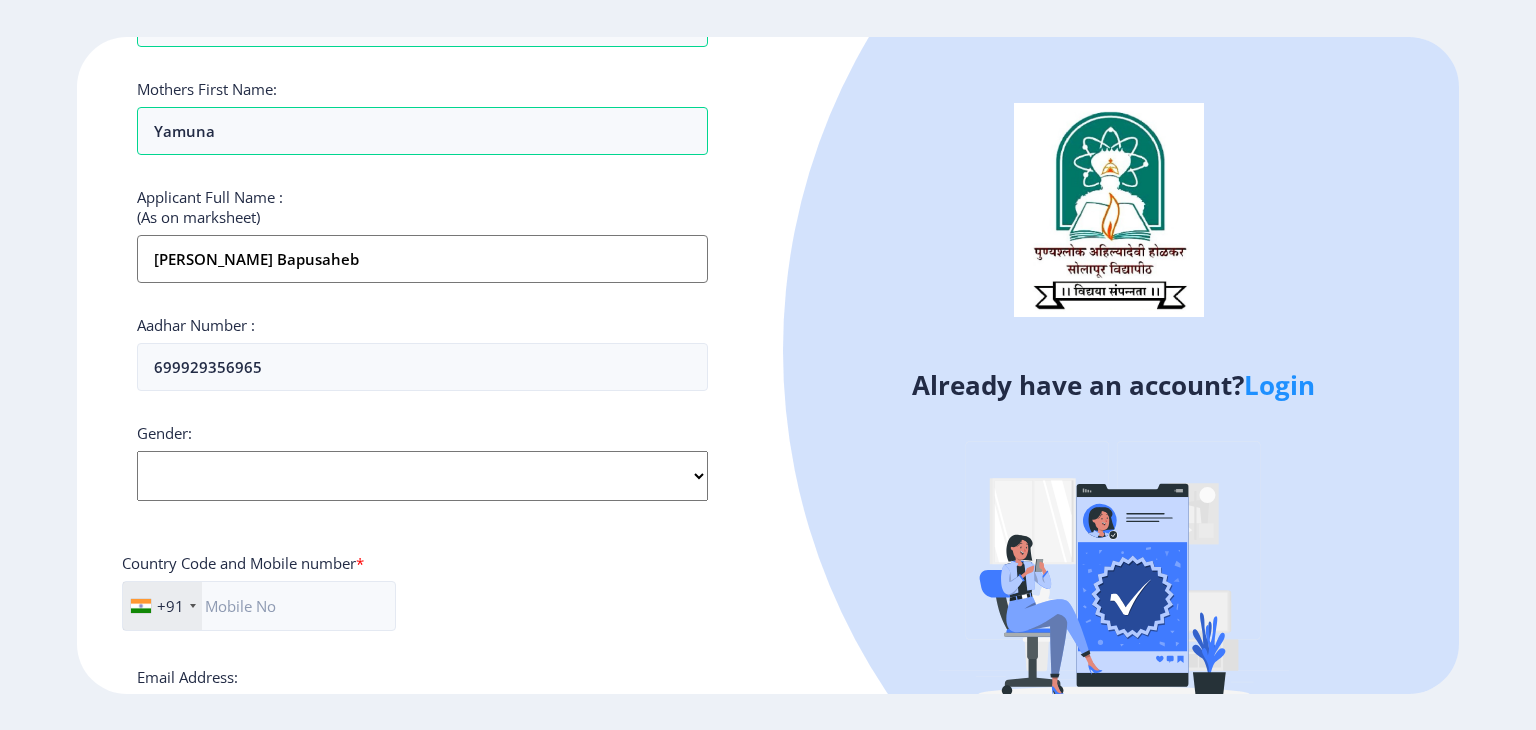 click on "Select Gender Male Female Other" 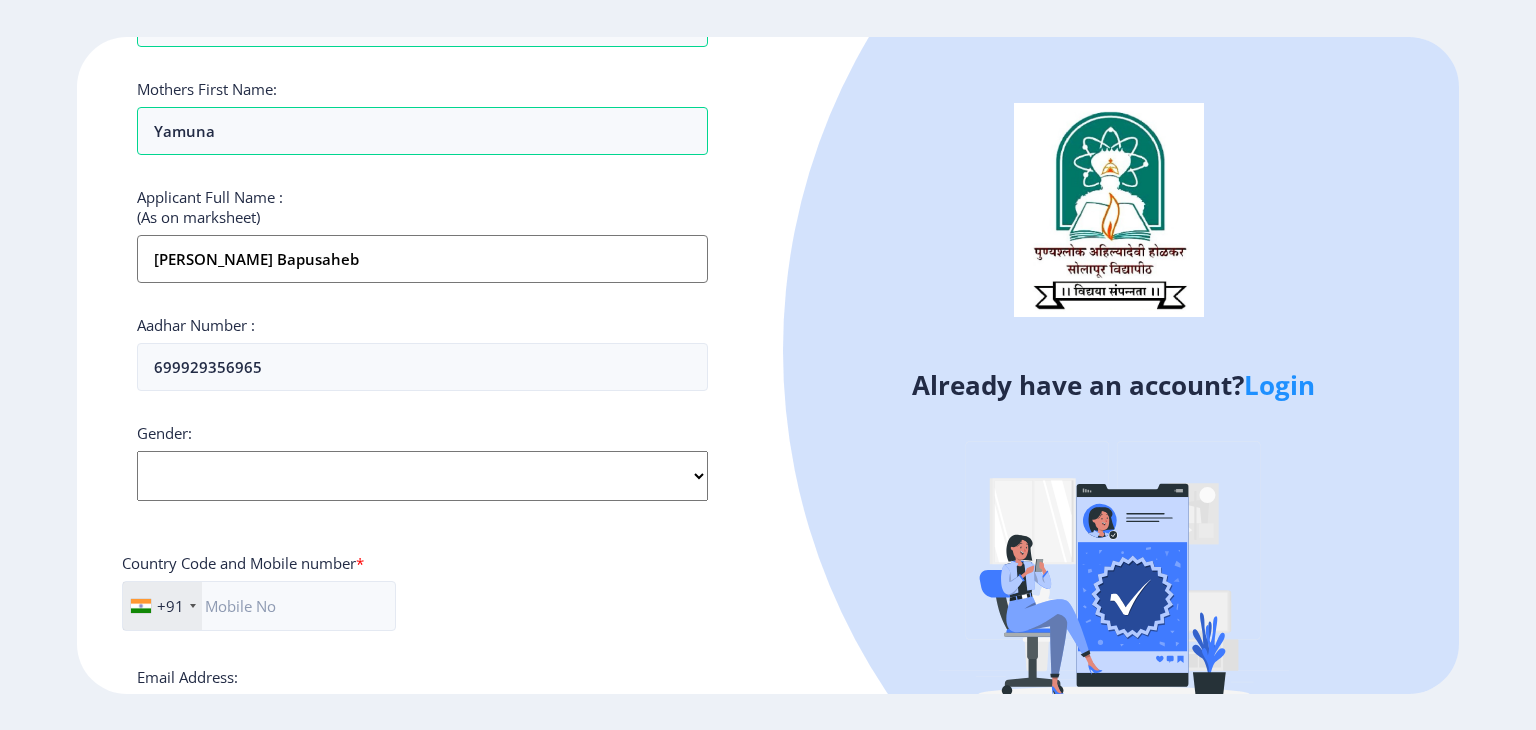 select on "Male" 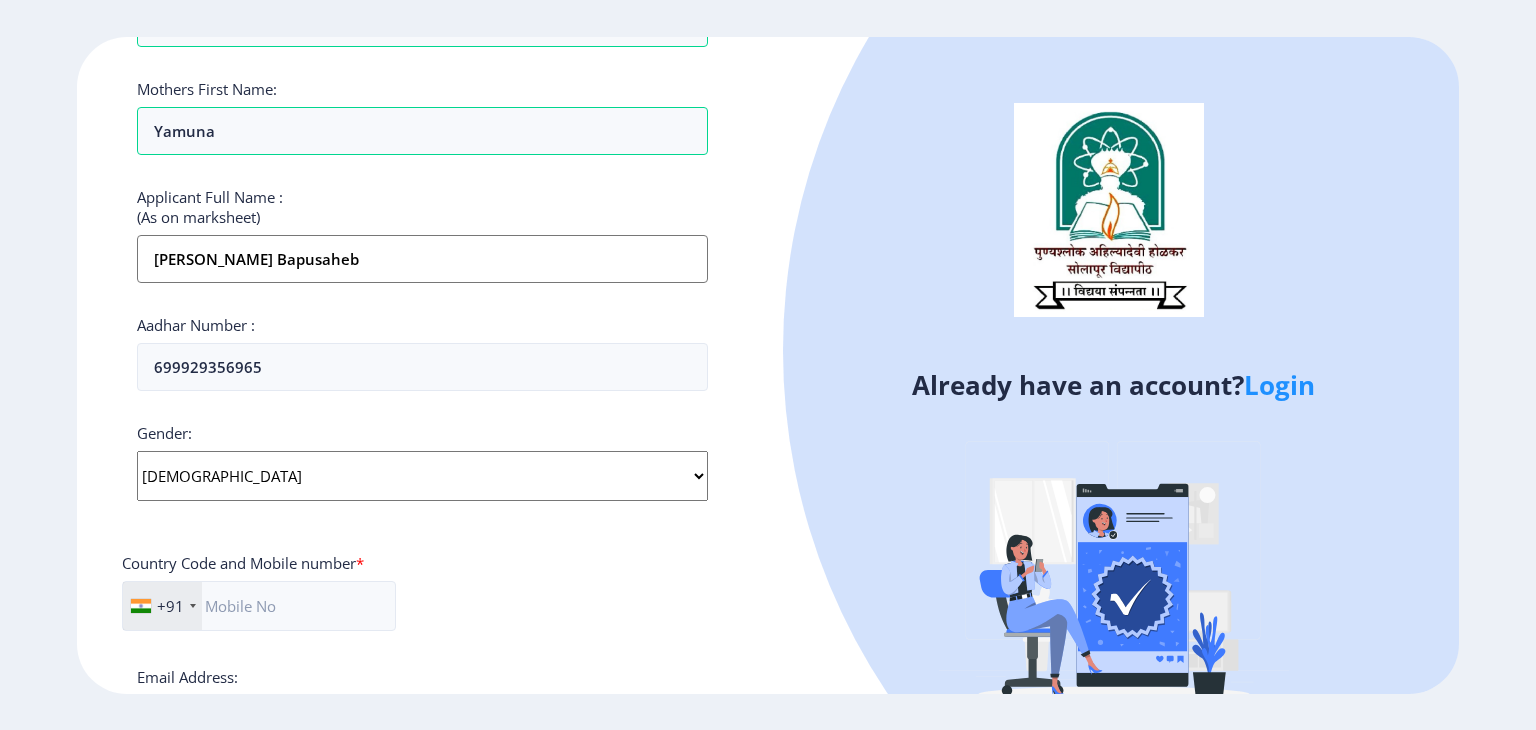 click on "Select Gender Male Female Other" 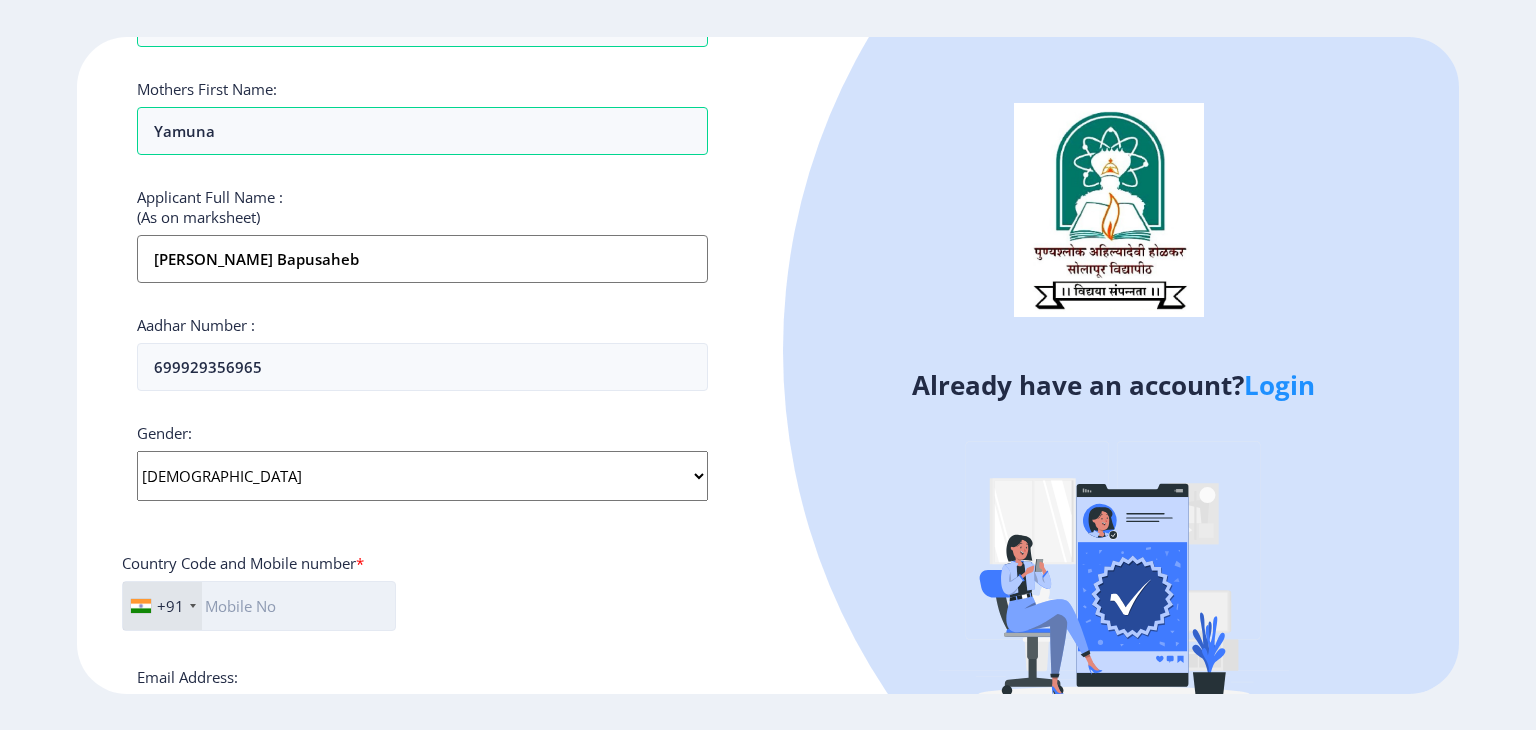 click 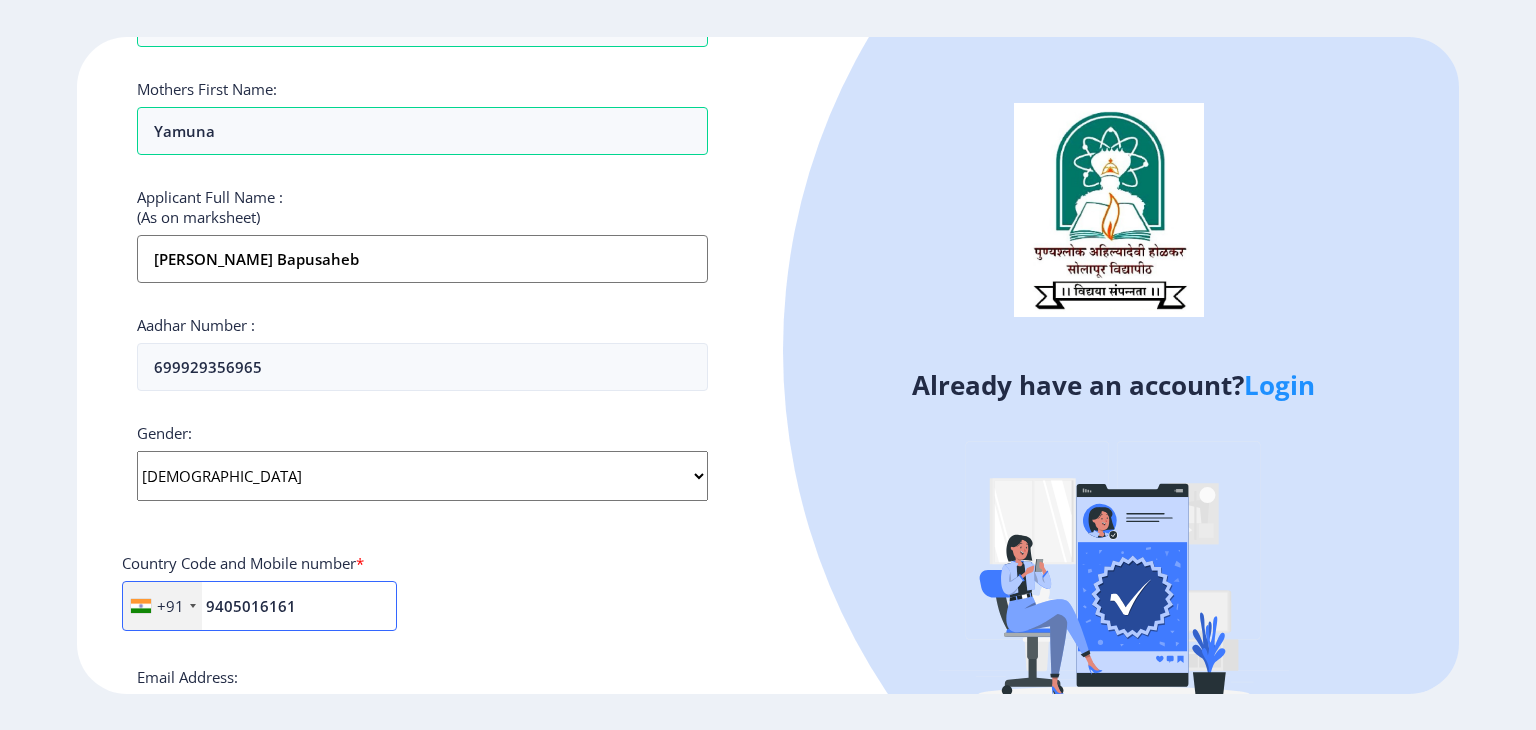 type on "9405016161" 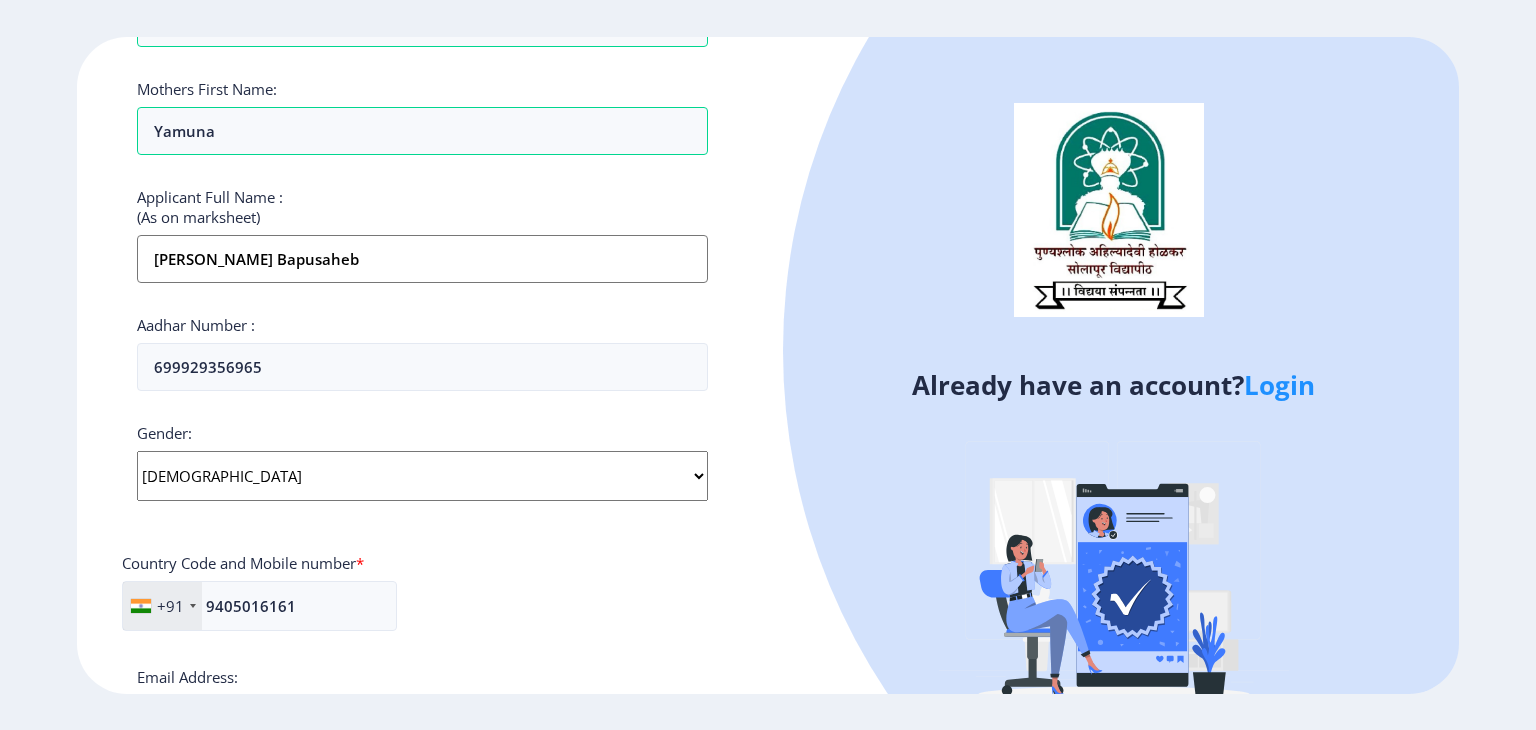click on "Register Applicant First Name: Dattatraya Applicant Middle Name: Bapusaheb Applicant Last Name: Belekar Mothers First Name: Yamuna Applicant Full Name : (As on marksheet) Belekar Dattatraya Bapusaheb Aadhar Number :  699929356965 Gender: Select Gender Male Female Other  Country Code and Mobile number  *  +91 India (भारत) +91 Afghanistan (‫افغانستان‬‎) +93 Albania (Shqipëri) +355 Algeria (‫الجزائر‬‎) +213 American Samoa +1 Andorra +376 Angola +244 Anguilla +1 Antigua and Barbuda +1 Argentina +54 Armenia (Հայաստան) +374 Aruba +297 Australia +61 Austria (Österreich) +43 Azerbaijan (Azərbaycan) +994 Bahamas +1 Bahrain (‫البحرين‬‎) +973 Bangladesh (বাংলাদেশ) +880 Barbados +1 Belarus (Беларусь) +375 Belgium (België) +32 Belize +501 Benin (Bénin) +229 Bermuda +1 Bhutan (འབྲུག) +975 Bolivia +591 Bosnia and Herzegovina (Босна и Херцеговина) +387 Botswana +267 Brazil (Brasil) +55 +246 British Virgin Islands" 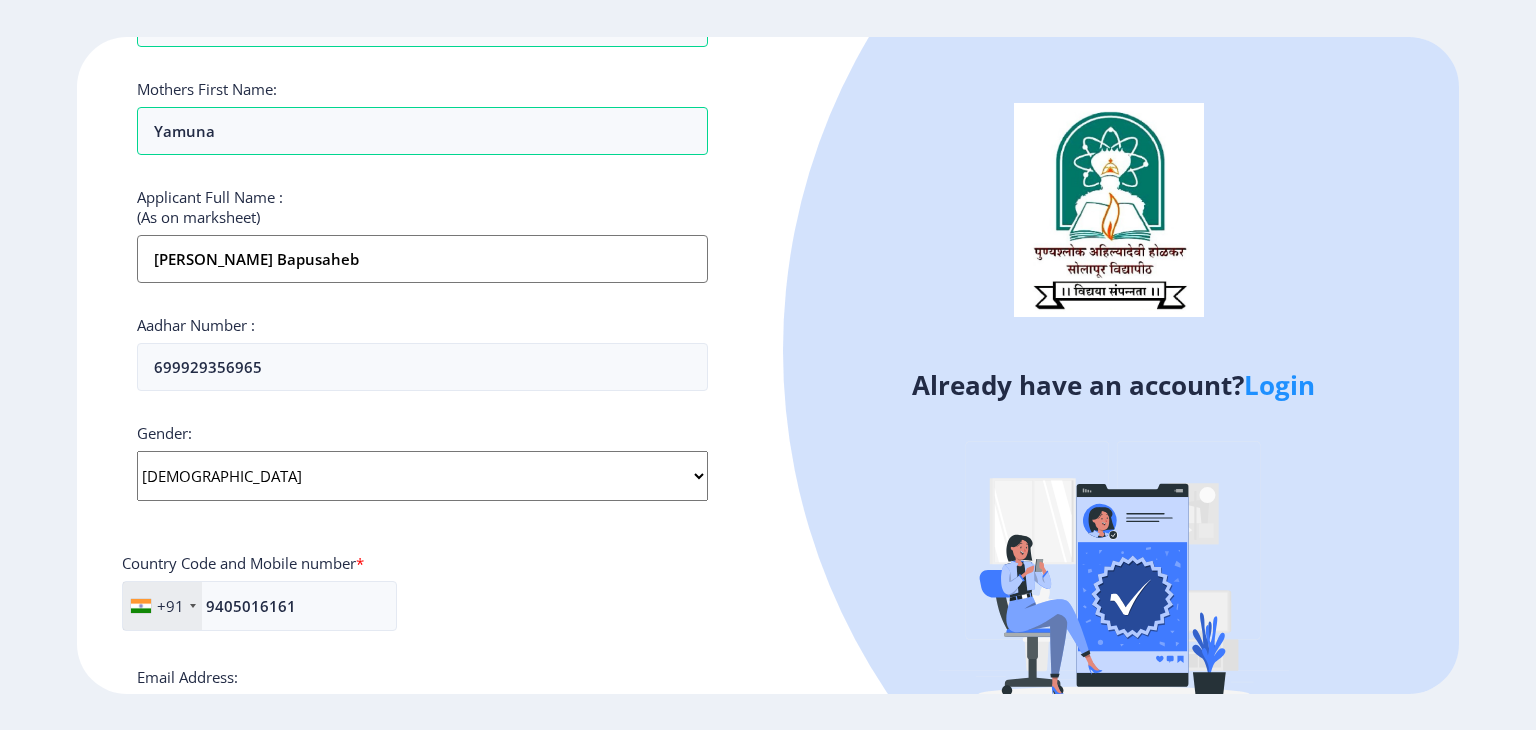 scroll, scrollTop: 0, scrollLeft: 0, axis: both 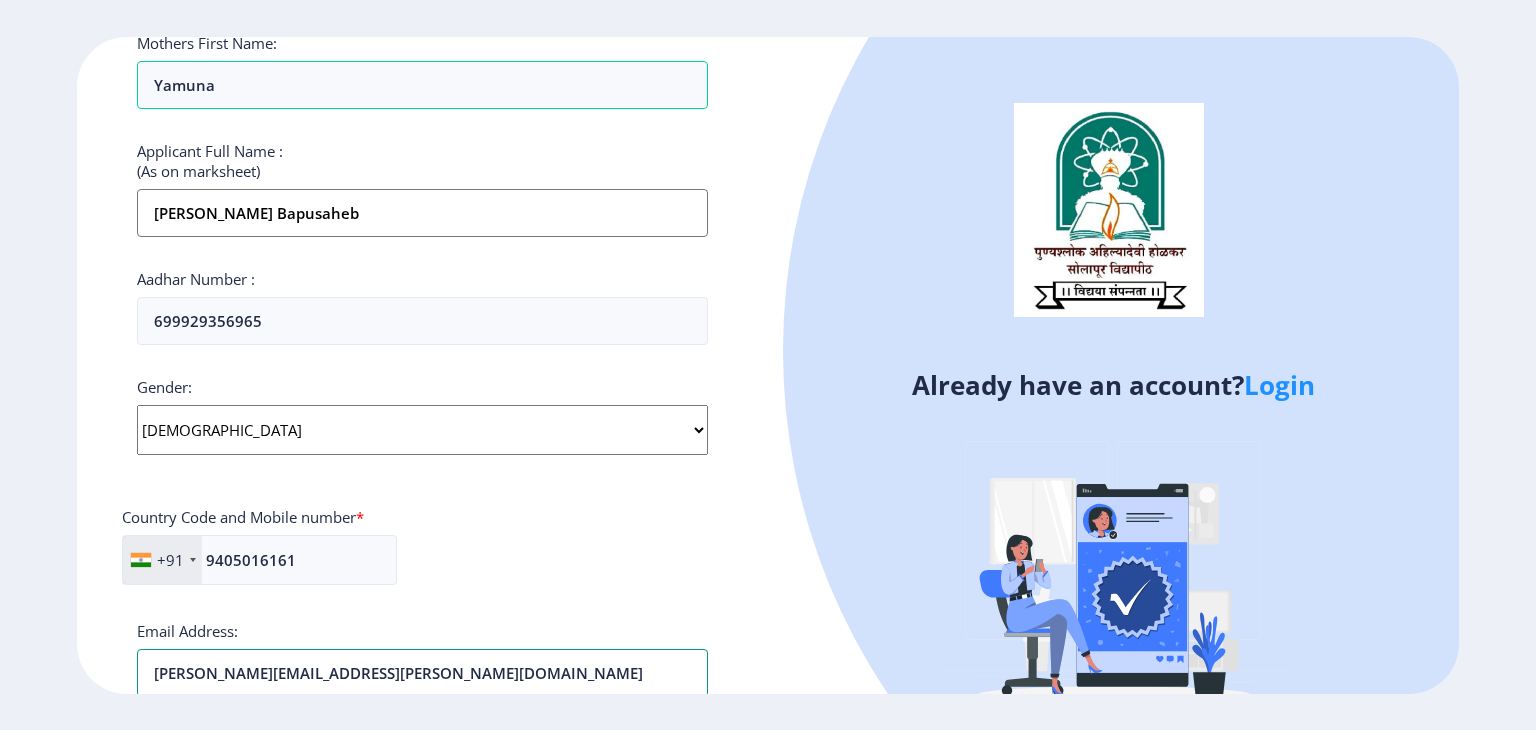 type on "dattatraya.belekar@gmail.com" 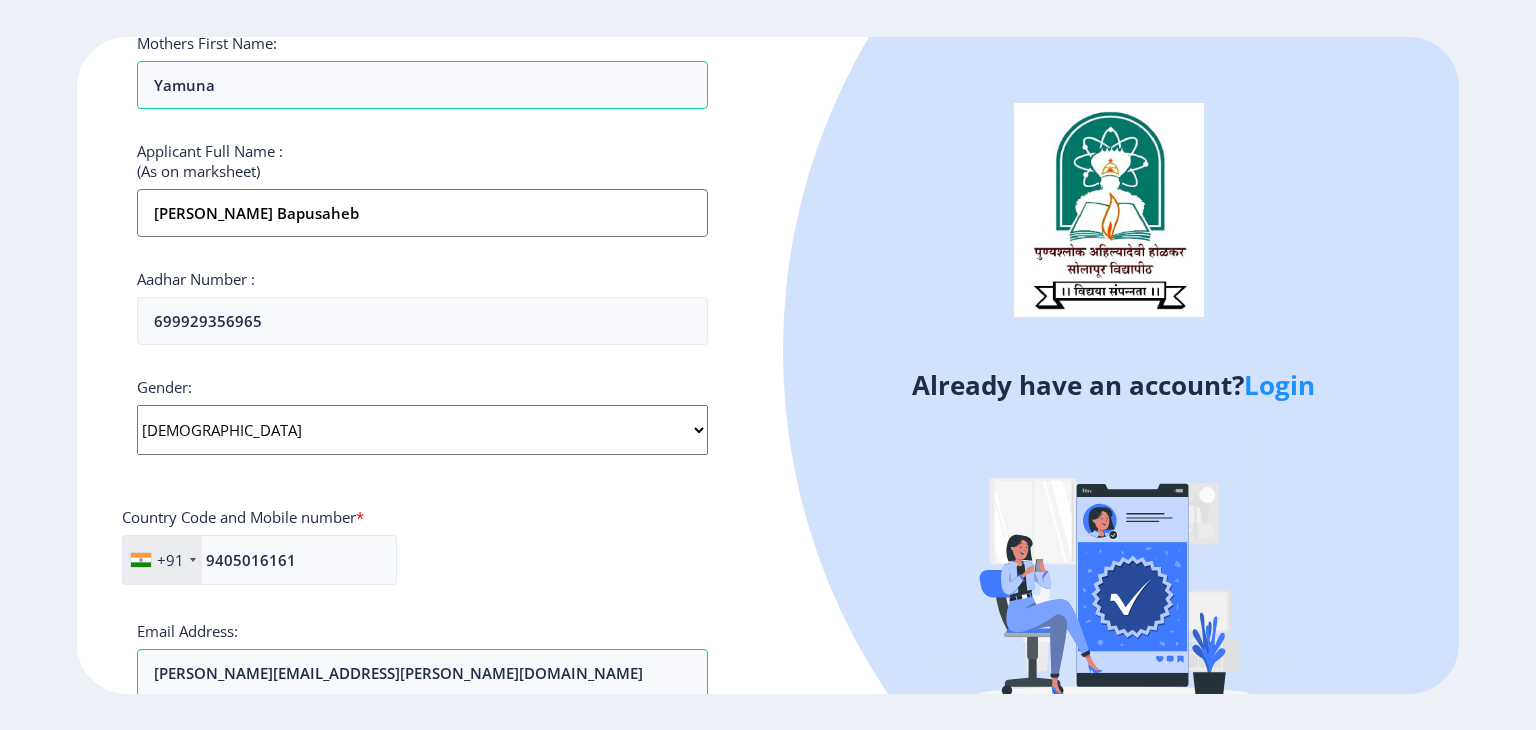 scroll, scrollTop: 732, scrollLeft: 0, axis: vertical 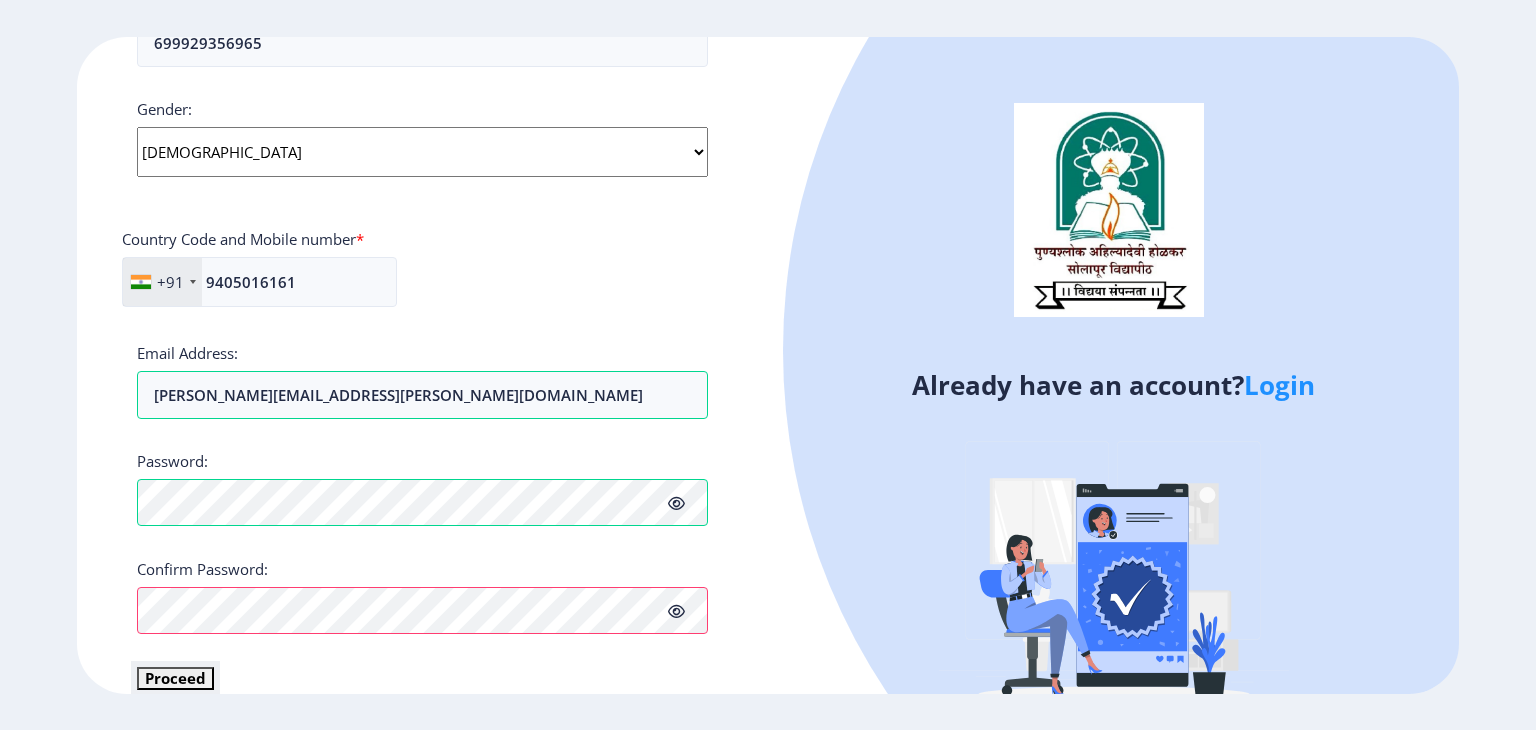 click on "Proceed" 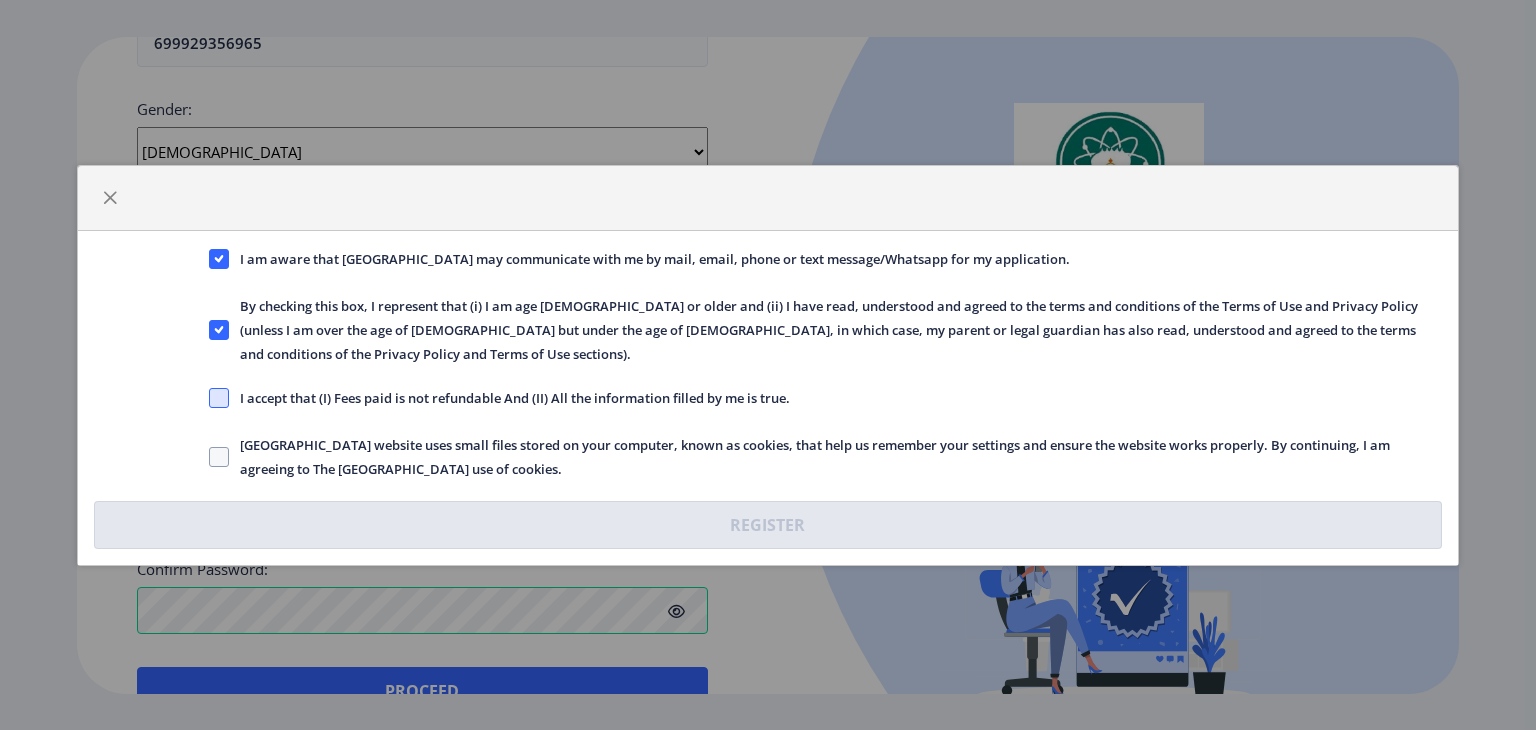 click 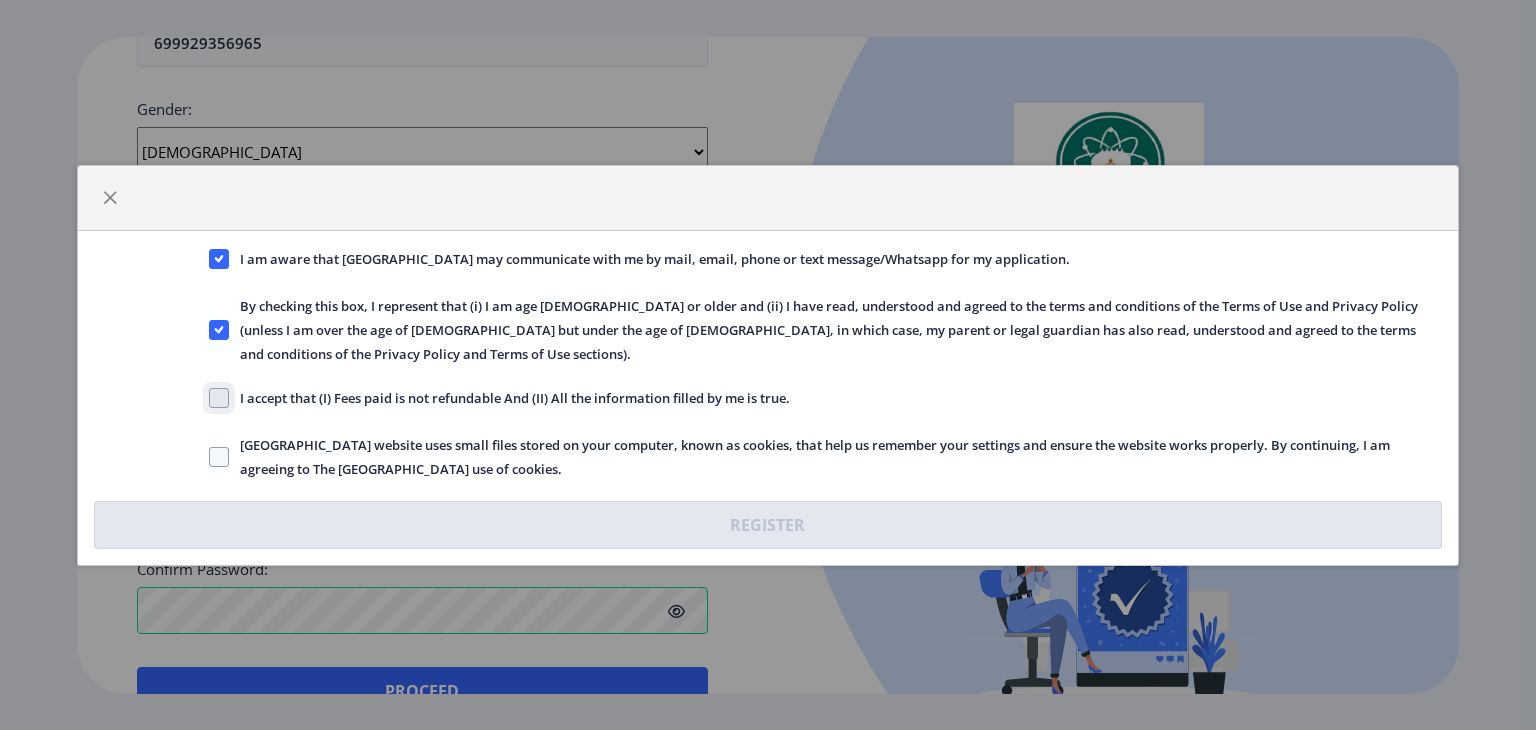 click on "I accept that (I) Fees paid is not refundable And (II) All the information filled by me is true." 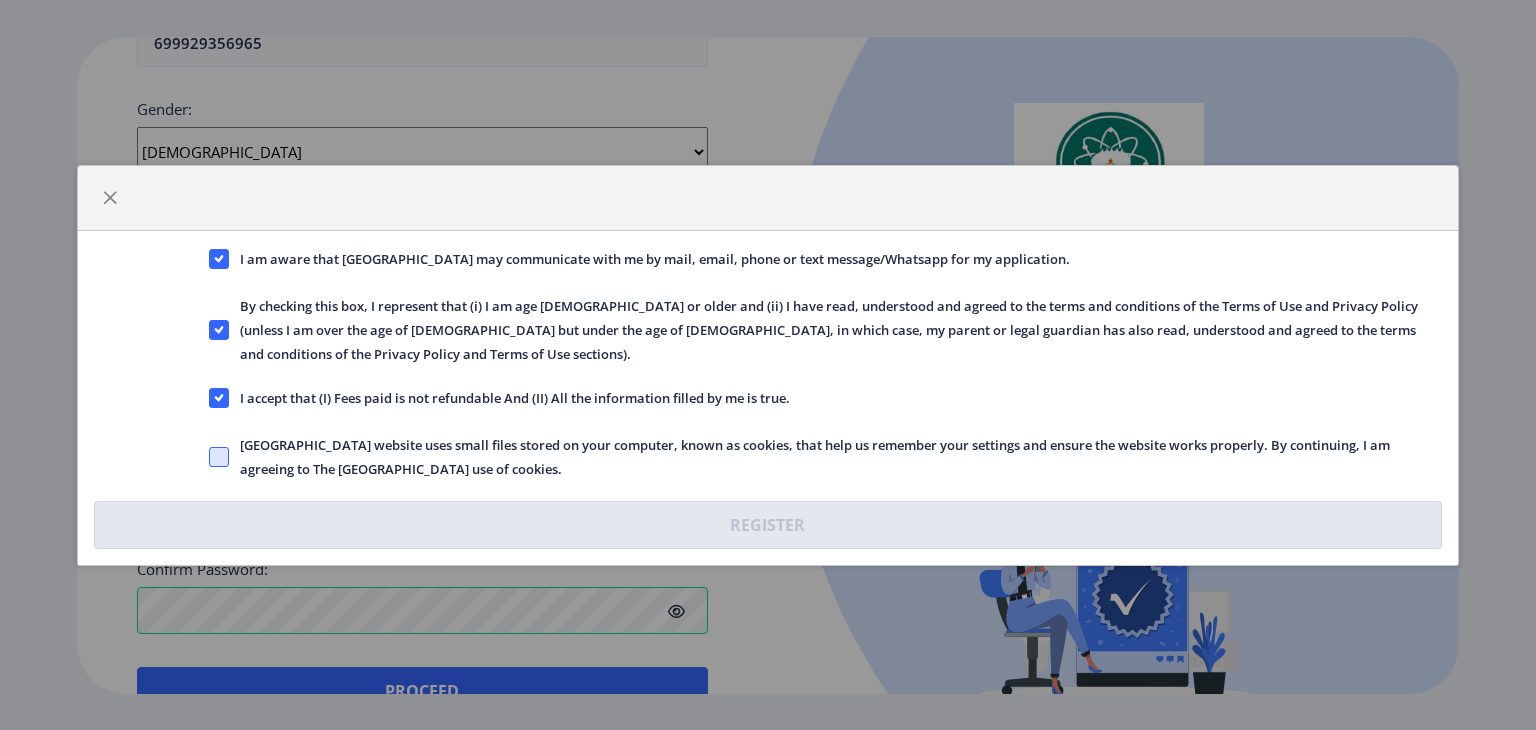 click 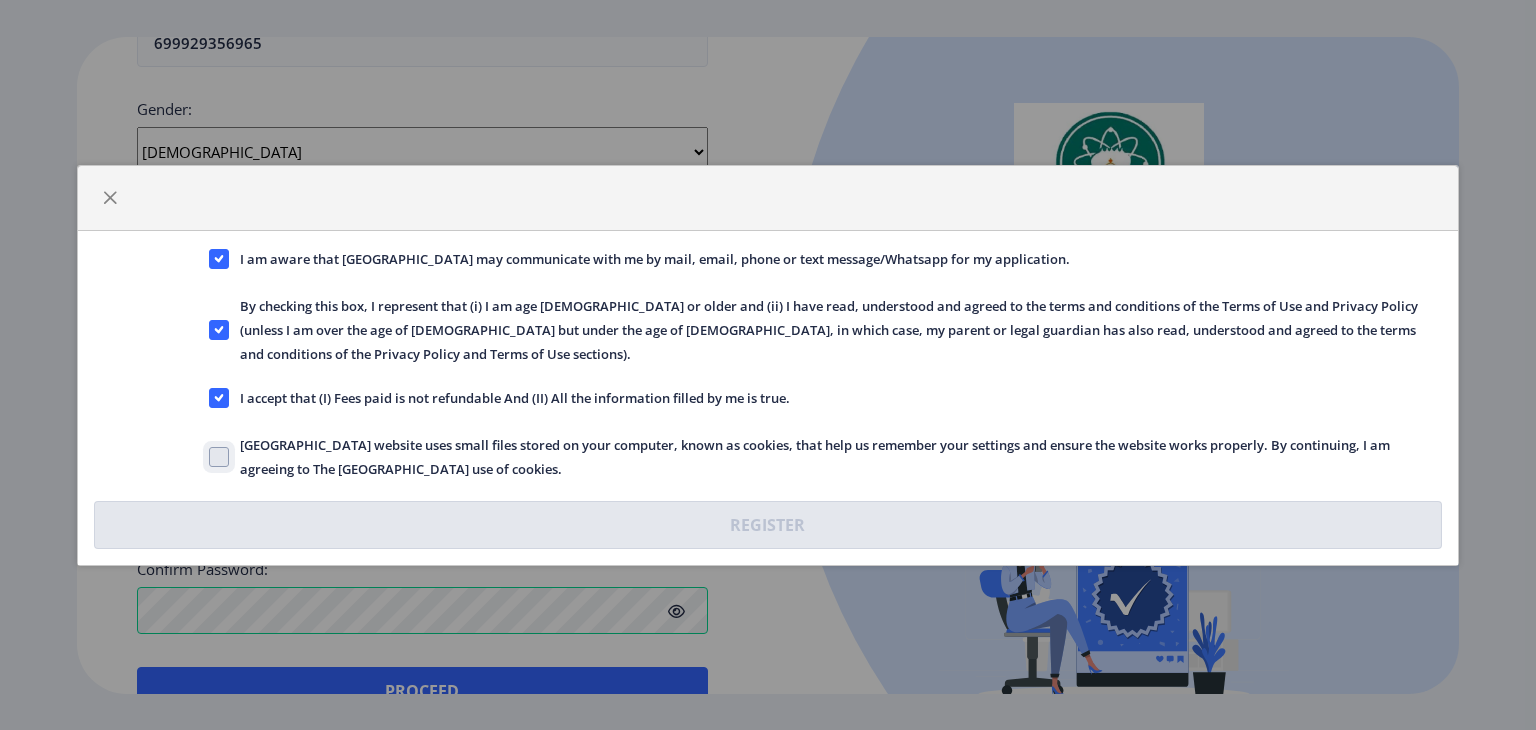 click on "Solapur University website uses small files stored on your computer, known as cookies, that help us remember your settings and ensure the website works properly. By continuing, I am agreeing to The Solapur University use of cookies." 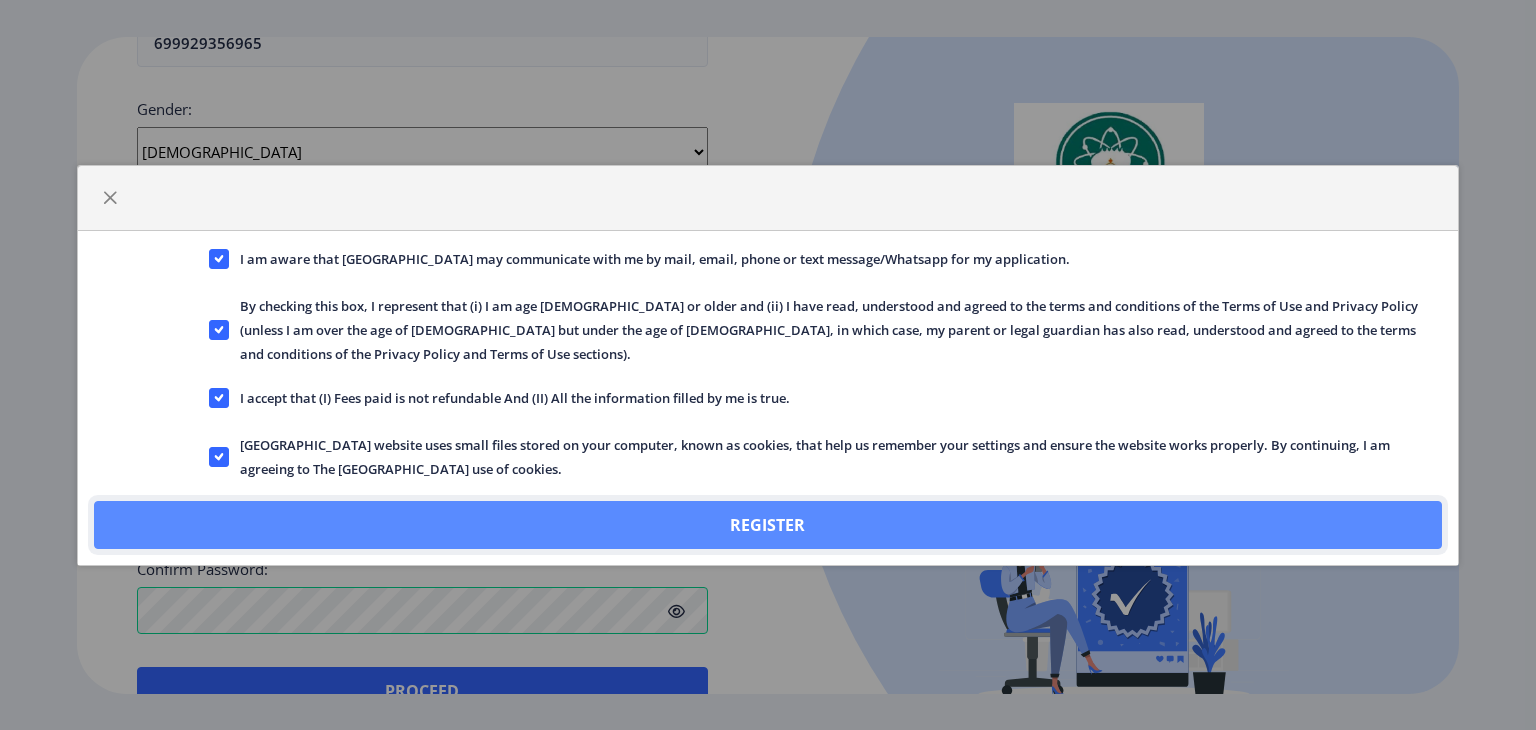 click on "Register" 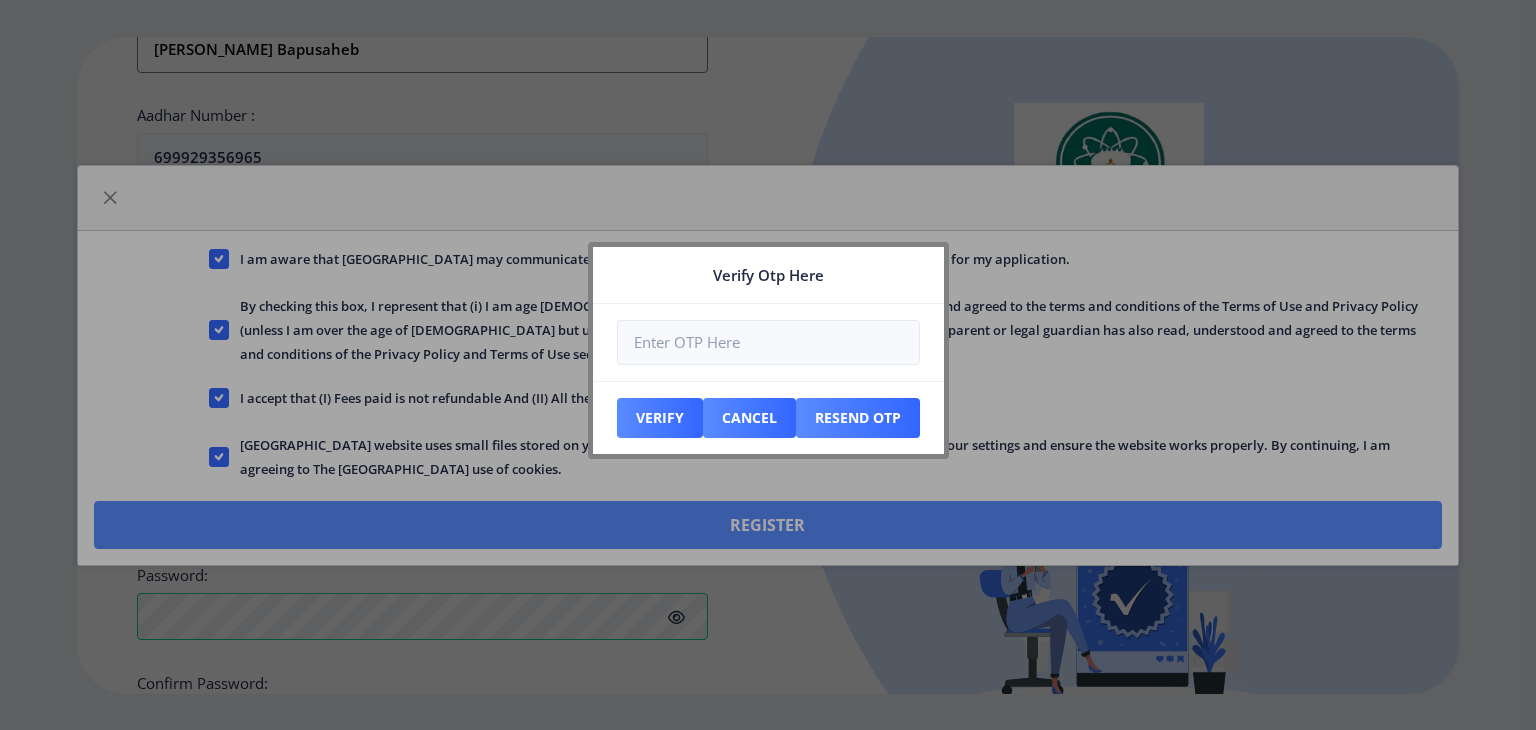 scroll, scrollTop: 846, scrollLeft: 0, axis: vertical 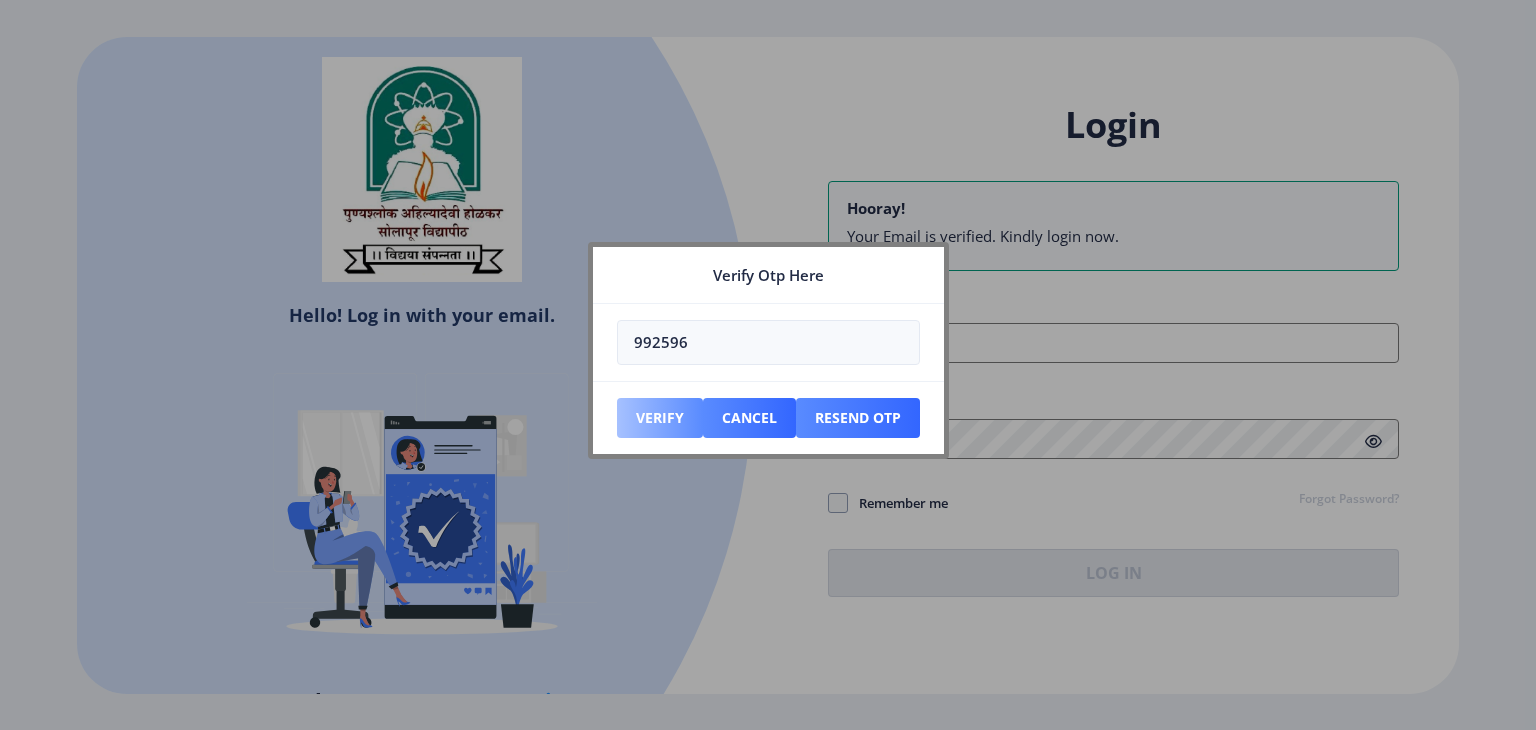 type on "992596" 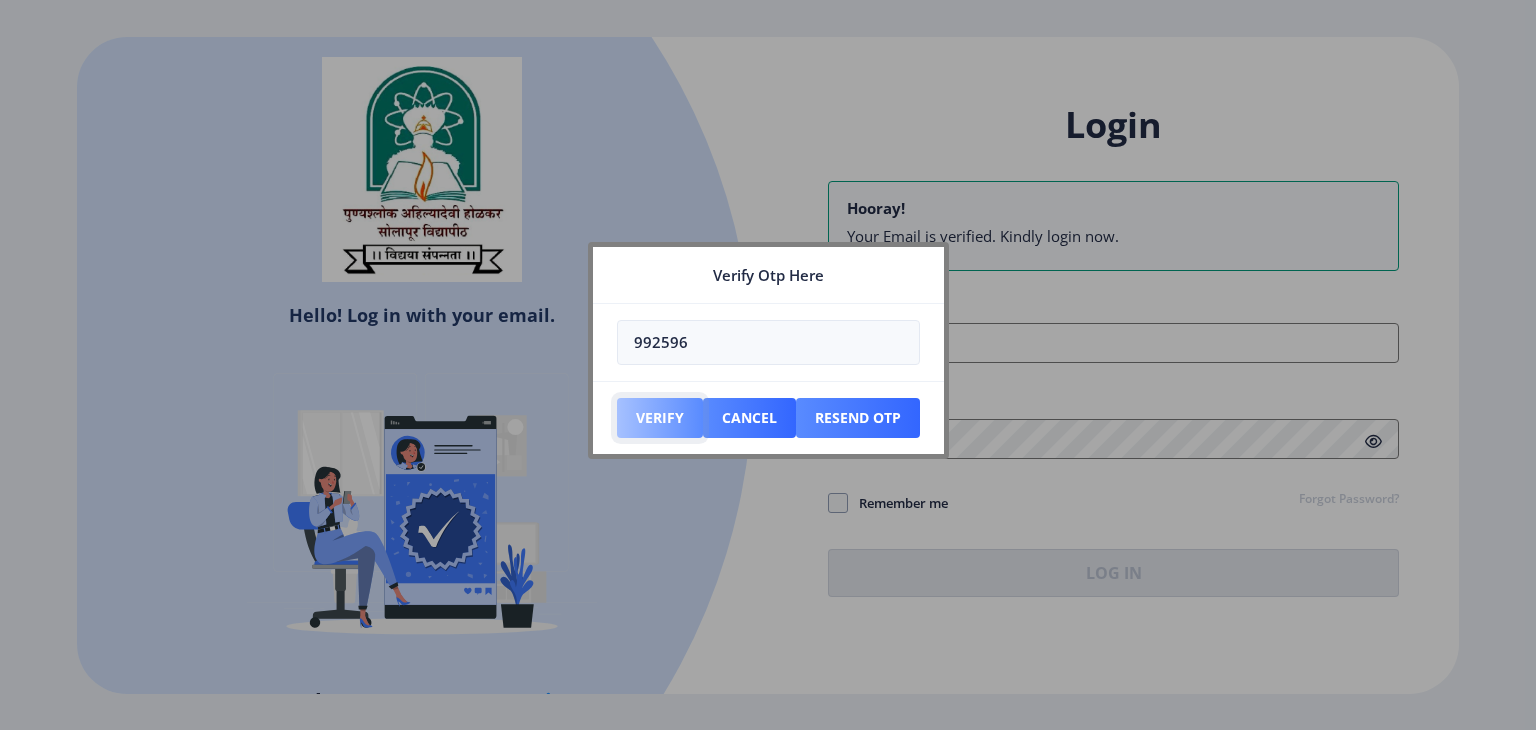 click on "Verify" at bounding box center (660, 418) 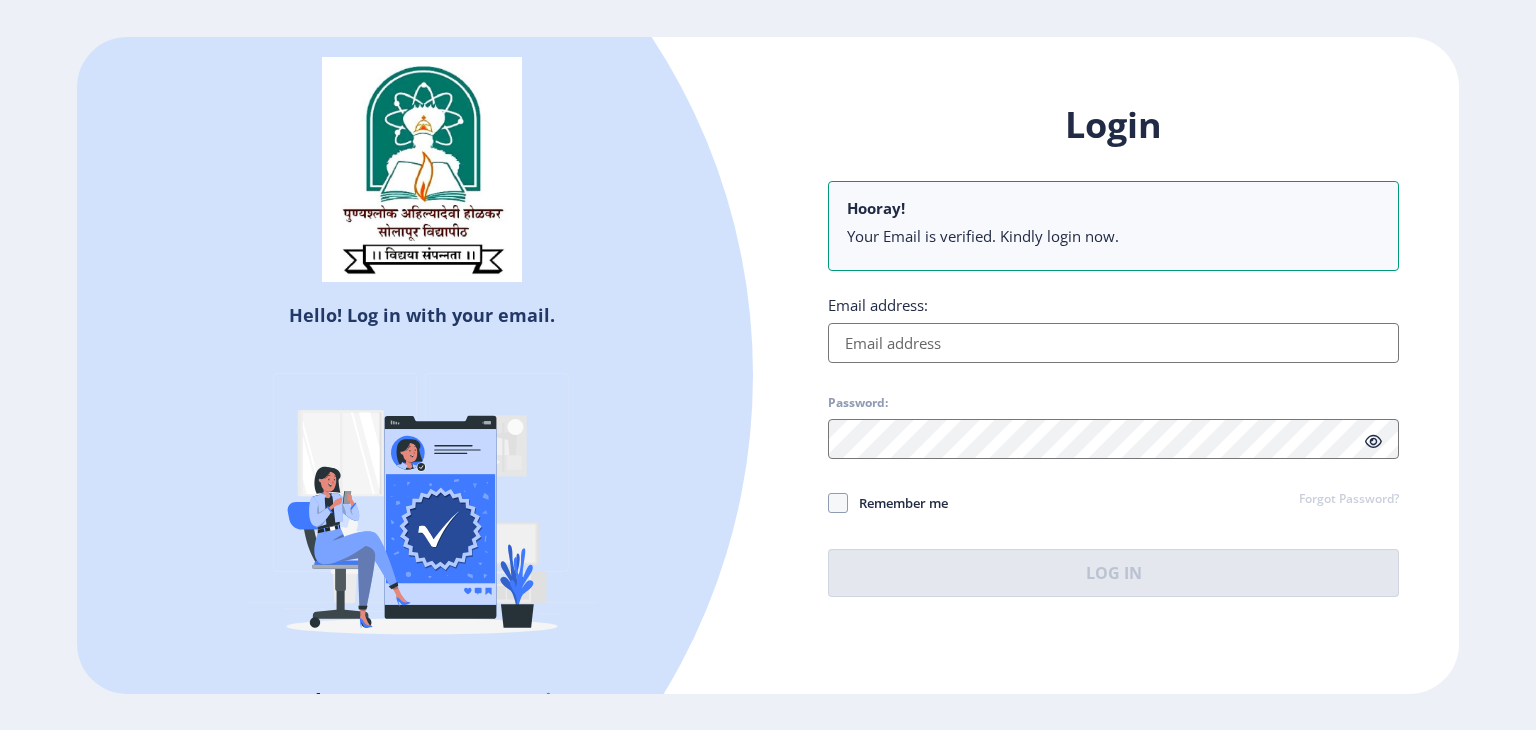 click on "Email address:" at bounding box center [1113, 343] 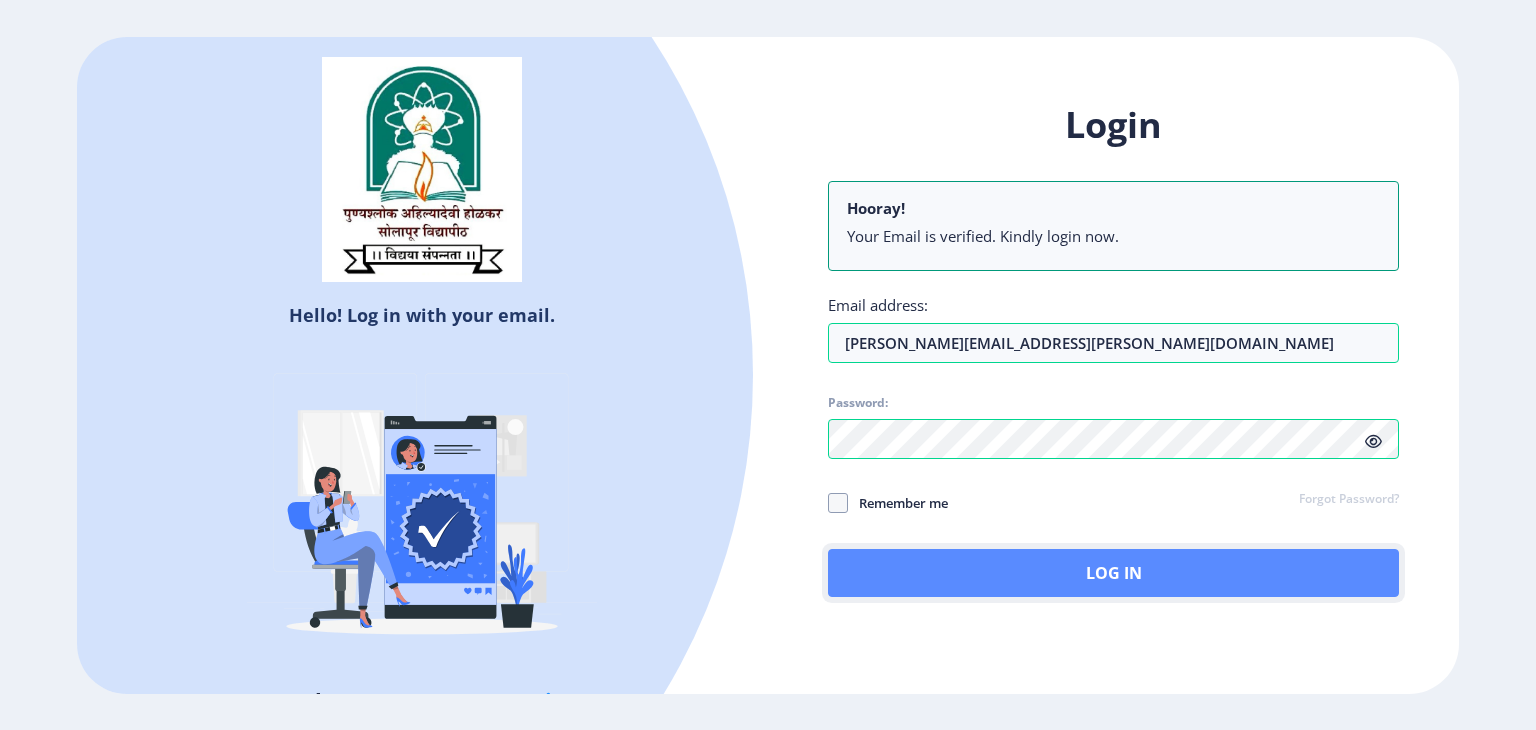 click on "Log In" 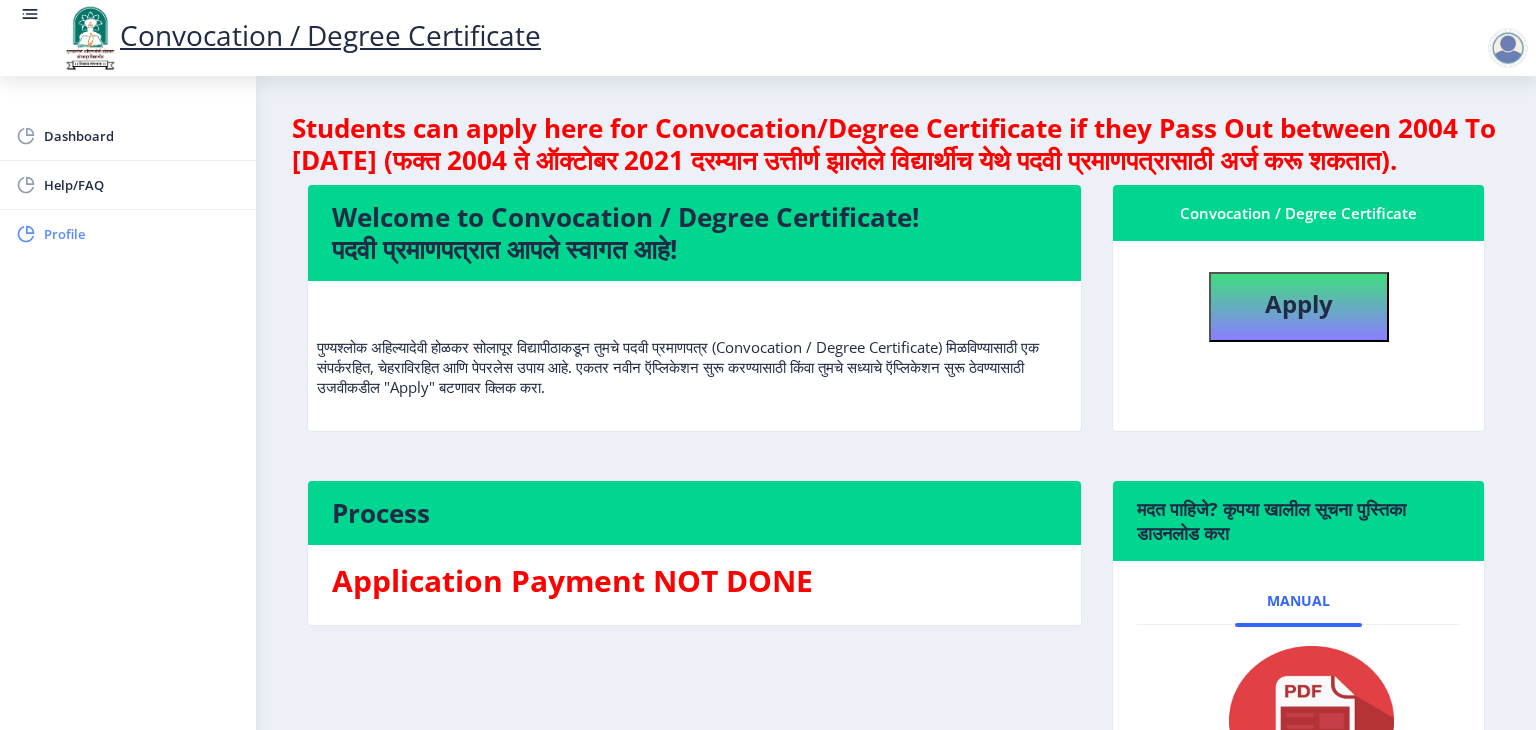 click on "Profile" 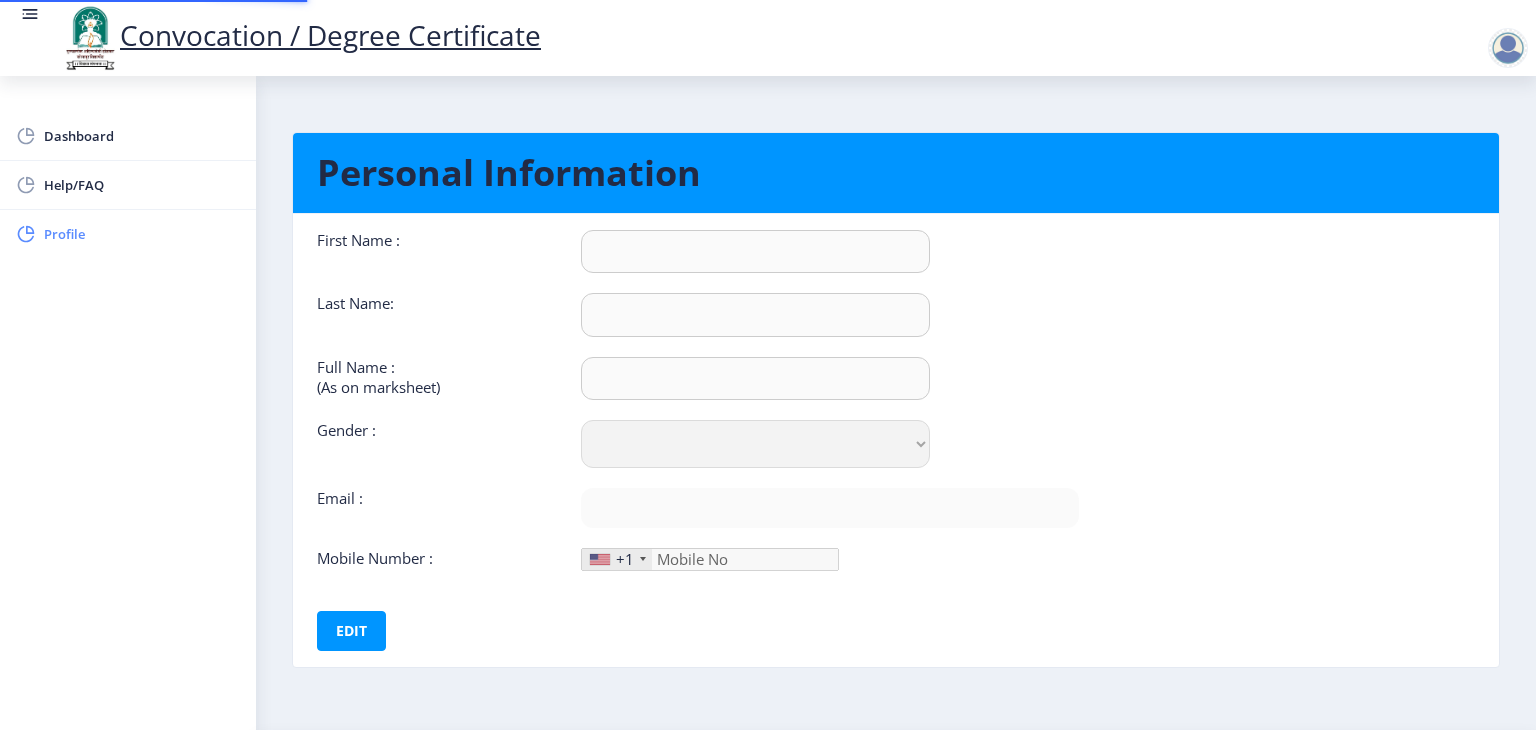 type on "Dattatraya" 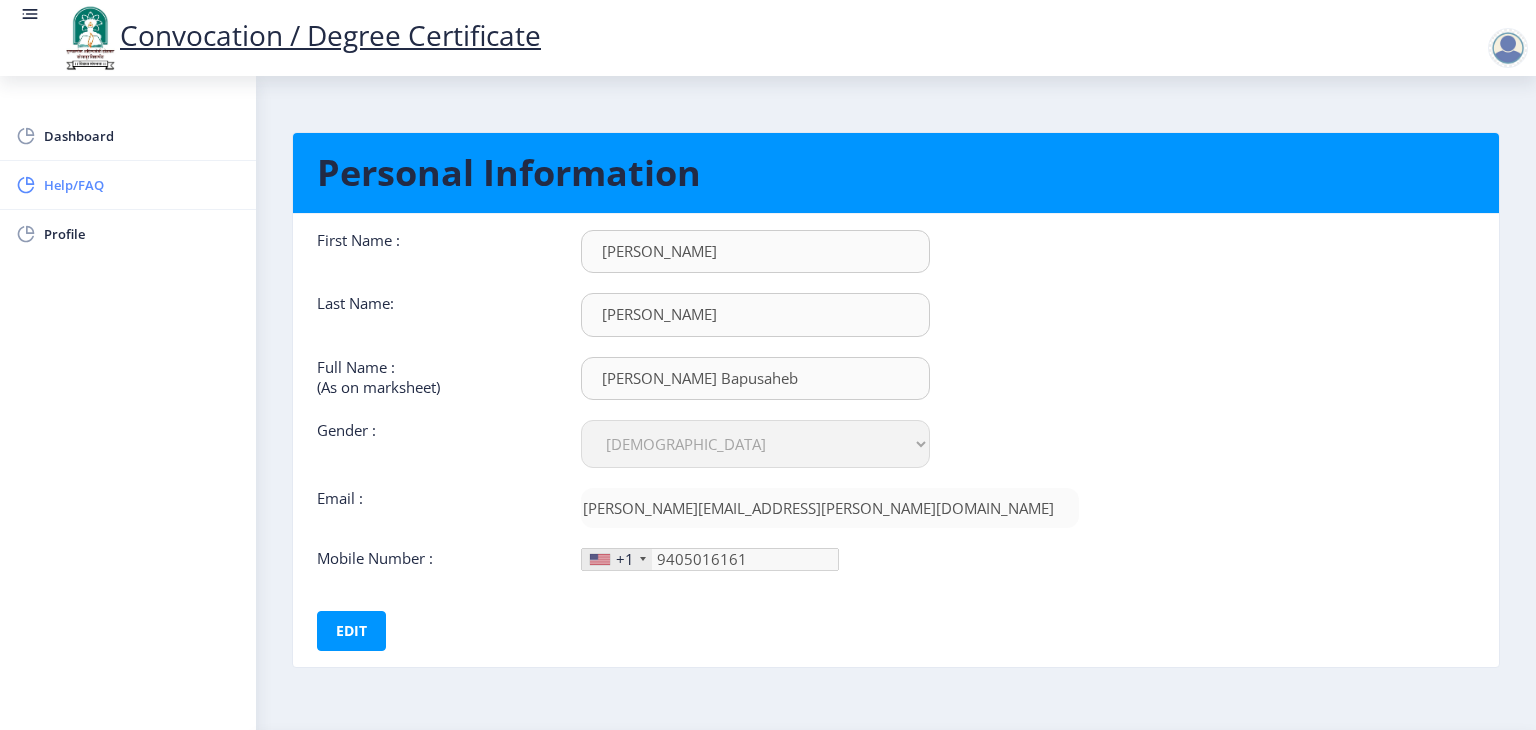 click on "Help/FAQ" 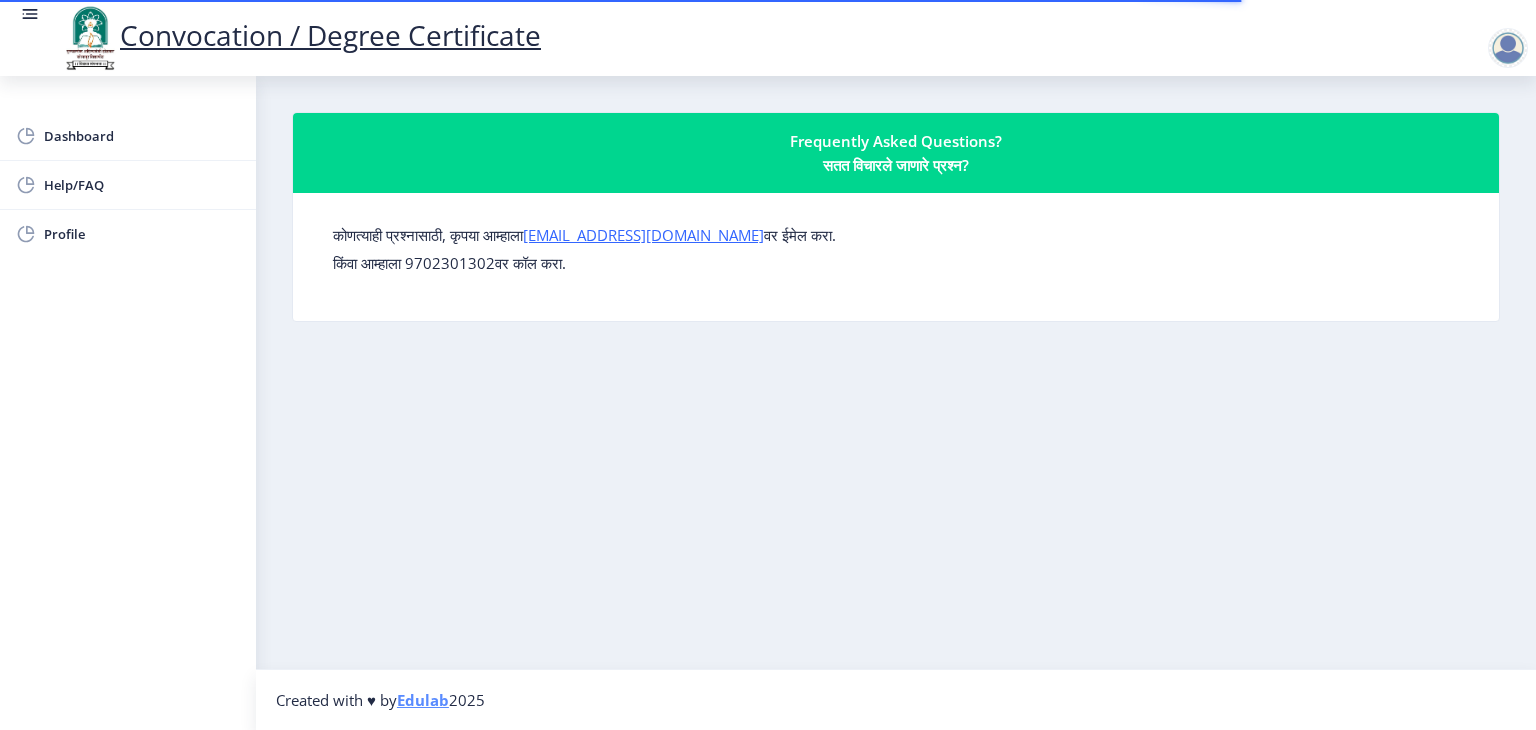 scroll, scrollTop: 0, scrollLeft: 0, axis: both 